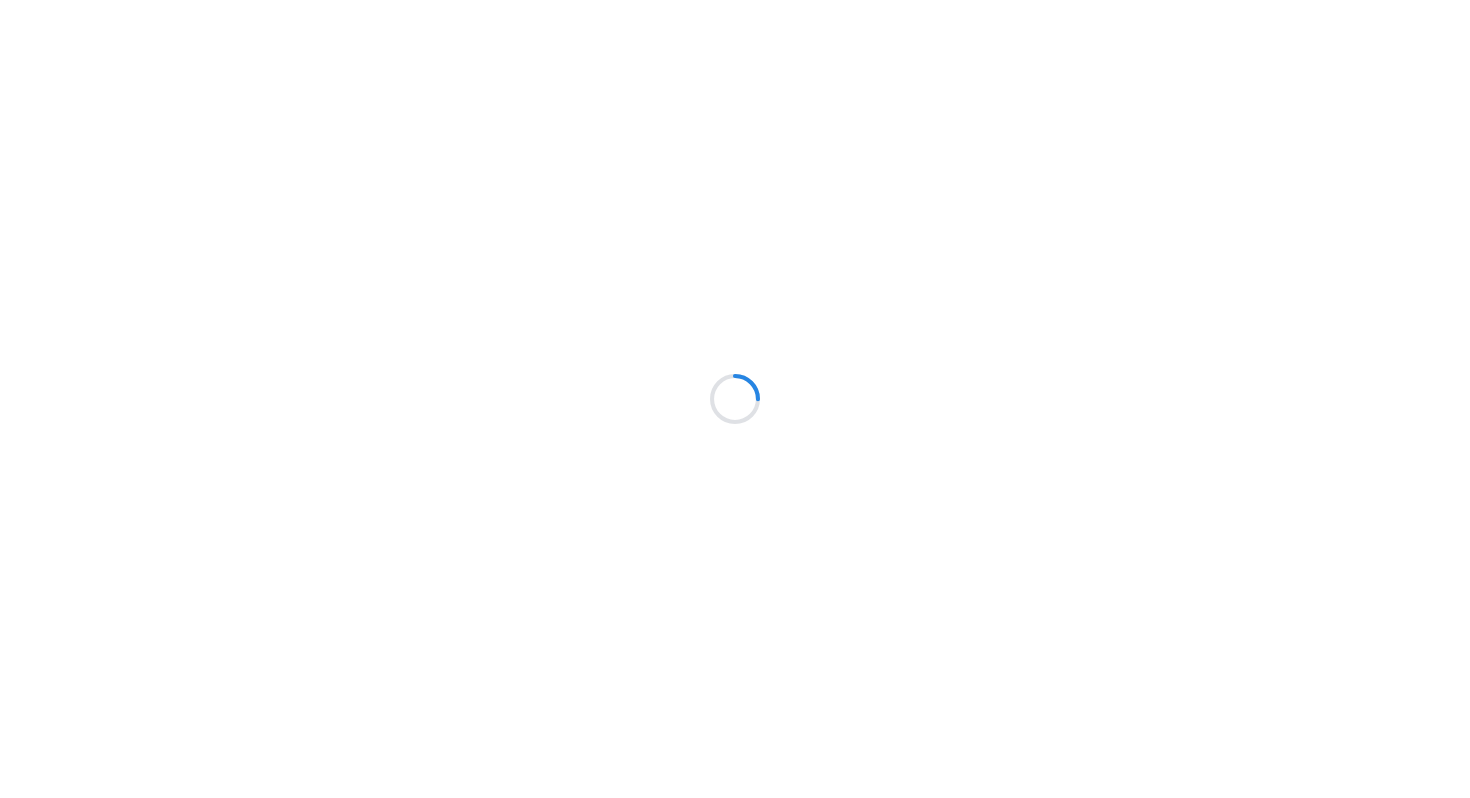 scroll, scrollTop: 0, scrollLeft: 0, axis: both 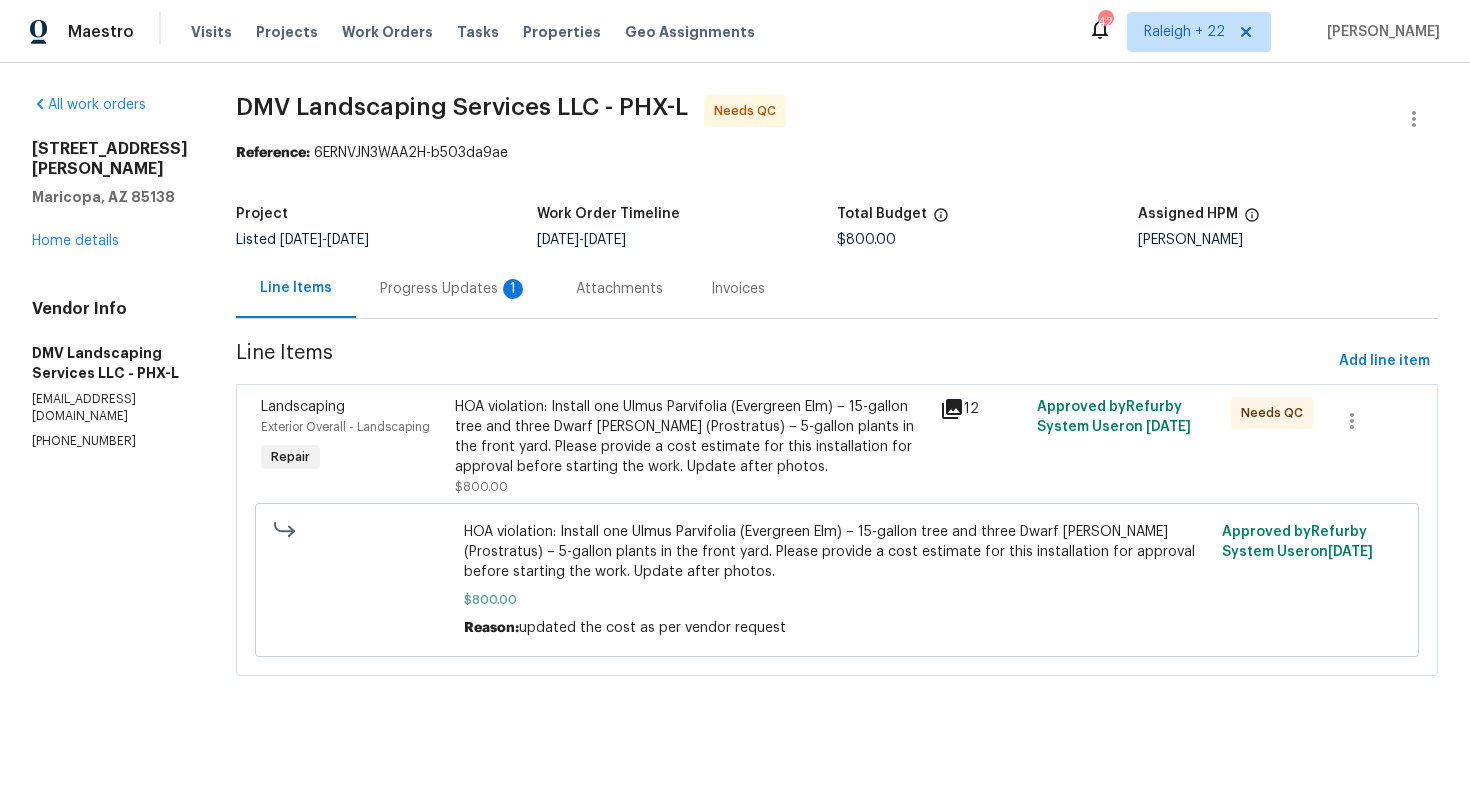 click on "Progress Updates 1" at bounding box center (454, 289) 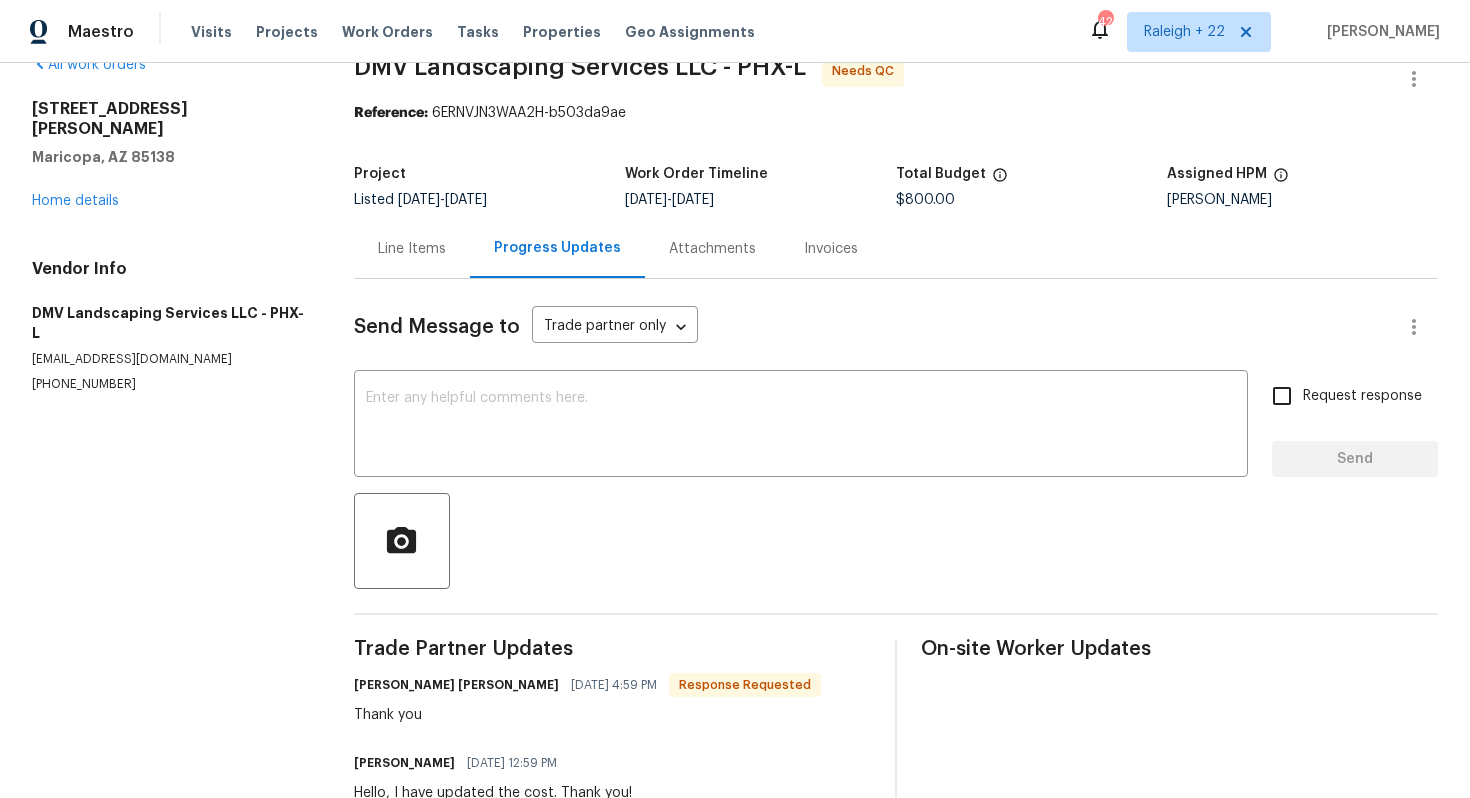 scroll, scrollTop: 0, scrollLeft: 0, axis: both 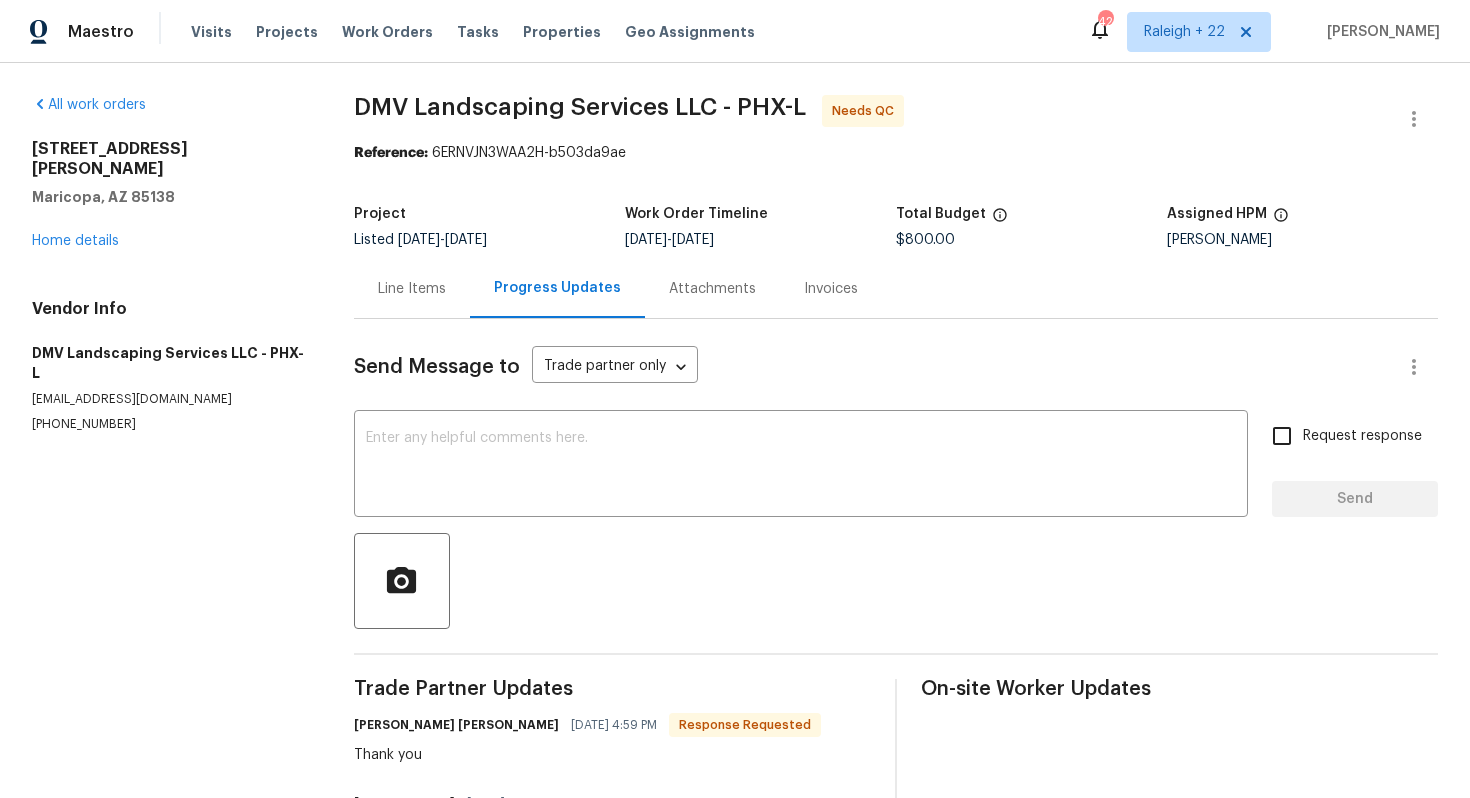 click on "Line Items" at bounding box center (412, 289) 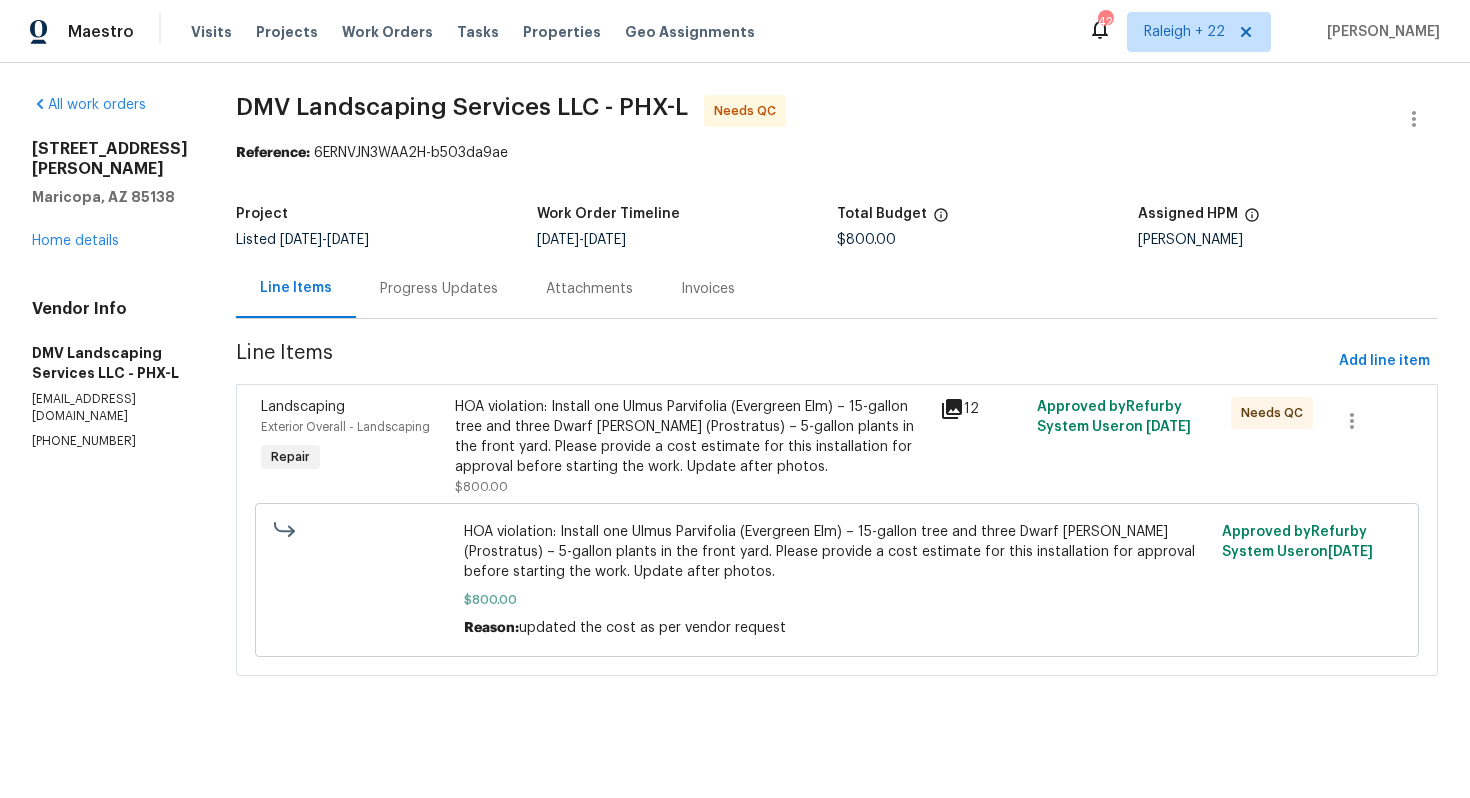 click on "HOA violation: Install one Ulmus Parvifolia (Evergreen Elm) – 15-gallon tree and three Dwarf [PERSON_NAME] (Prostratus) – 5-gallon plants in the front yard. Please provide a cost estimate for this installation for approval before starting the work. Update  after photos." at bounding box center [691, 437] 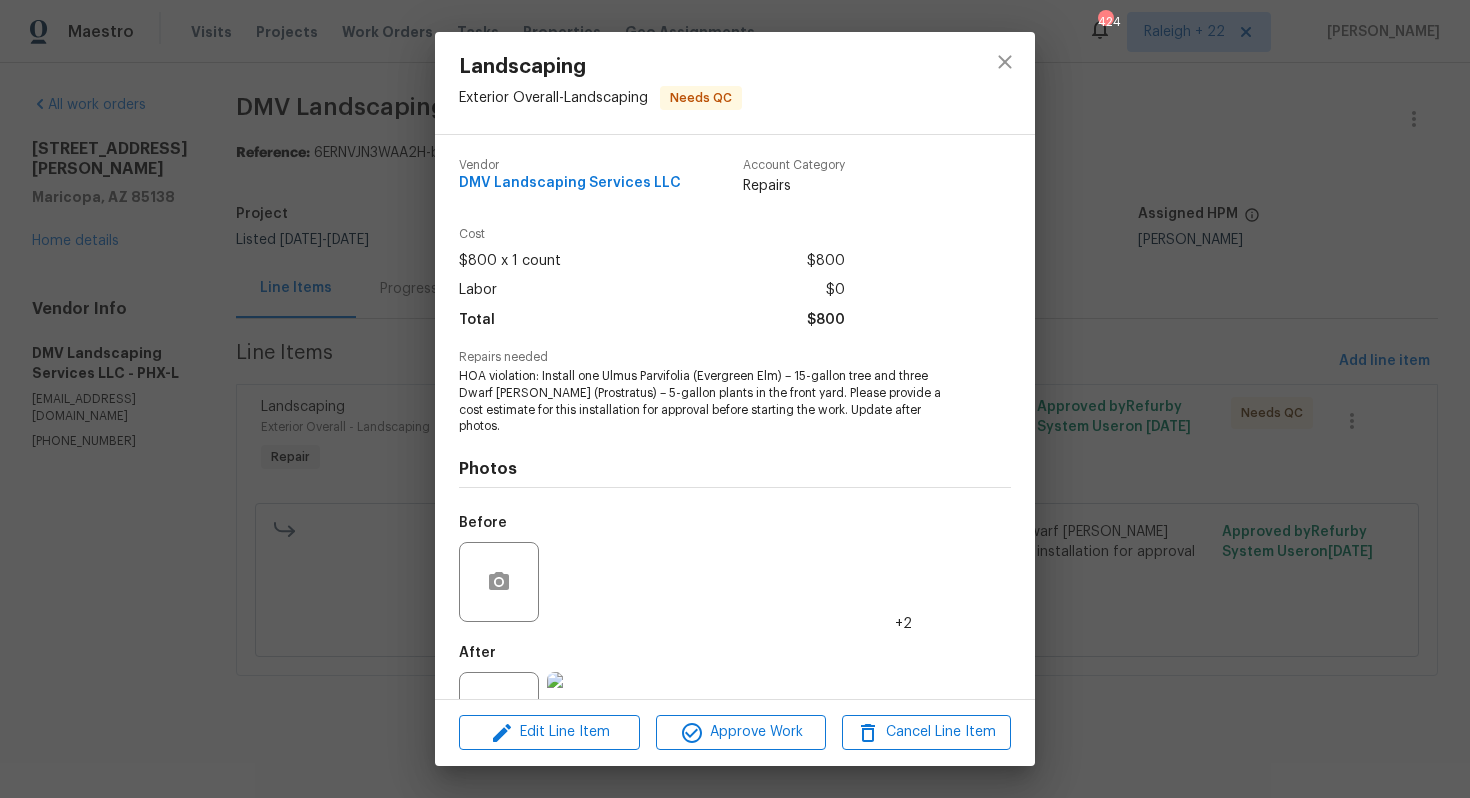 scroll, scrollTop: 57, scrollLeft: 0, axis: vertical 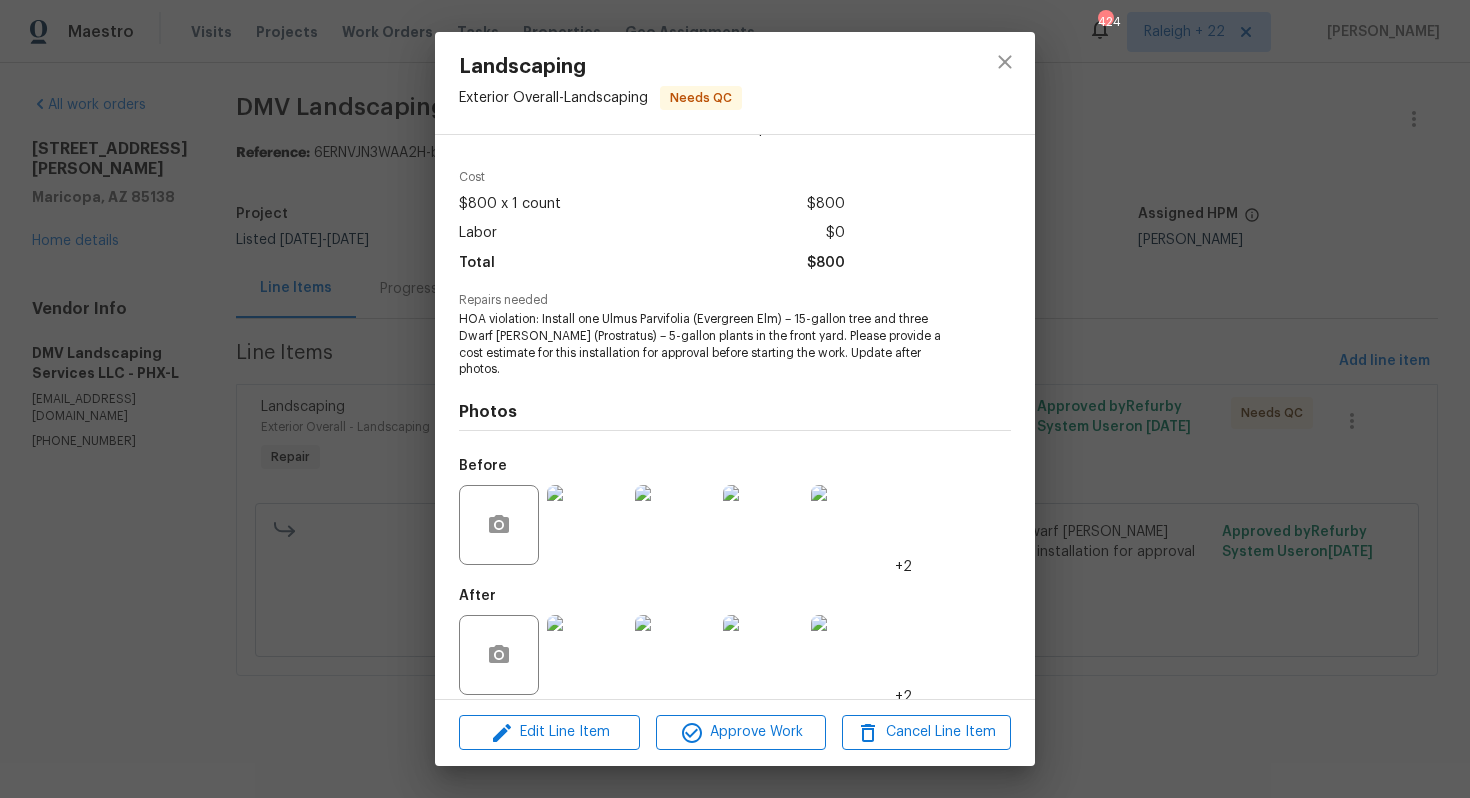 click at bounding box center (587, 655) 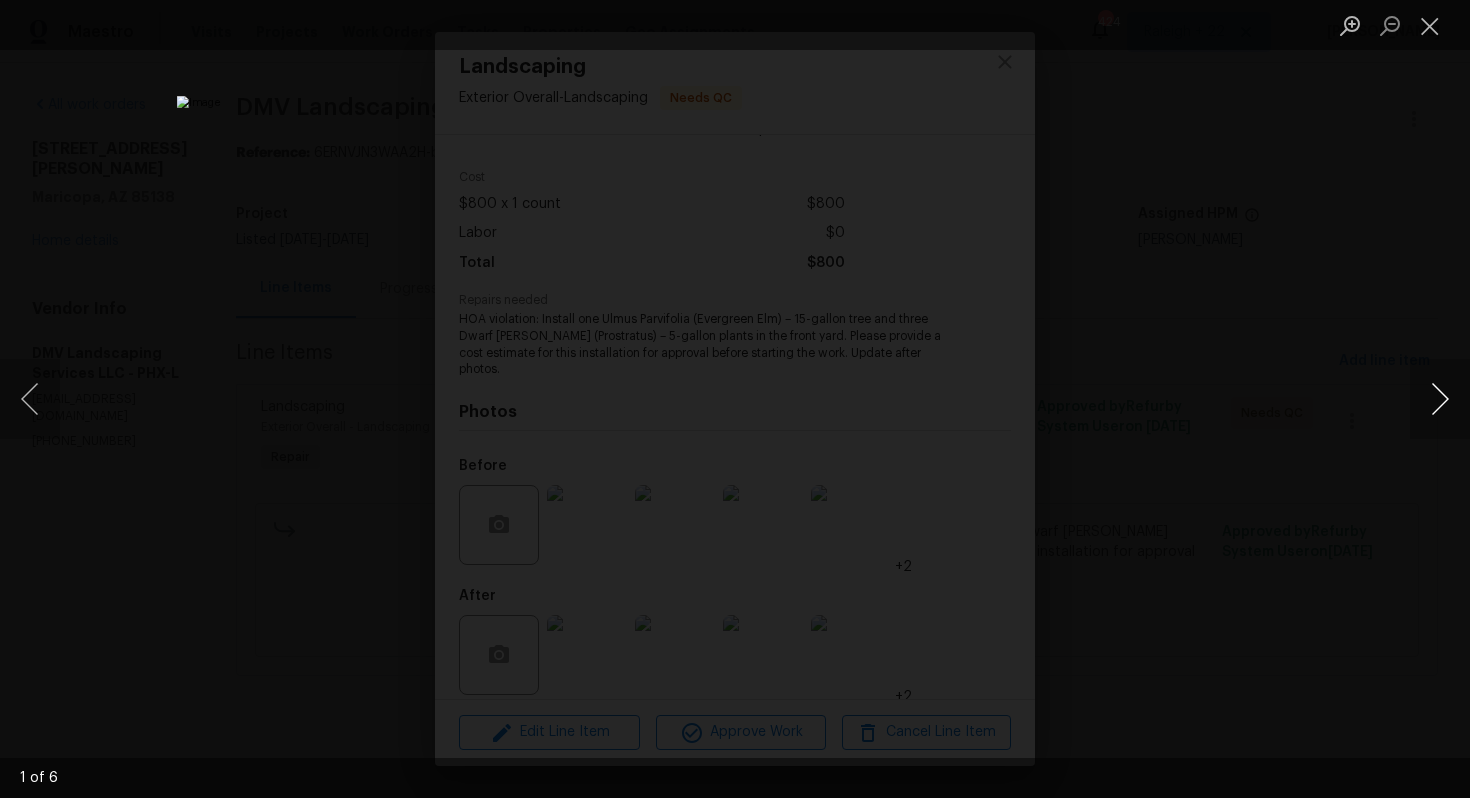 click at bounding box center (1440, 399) 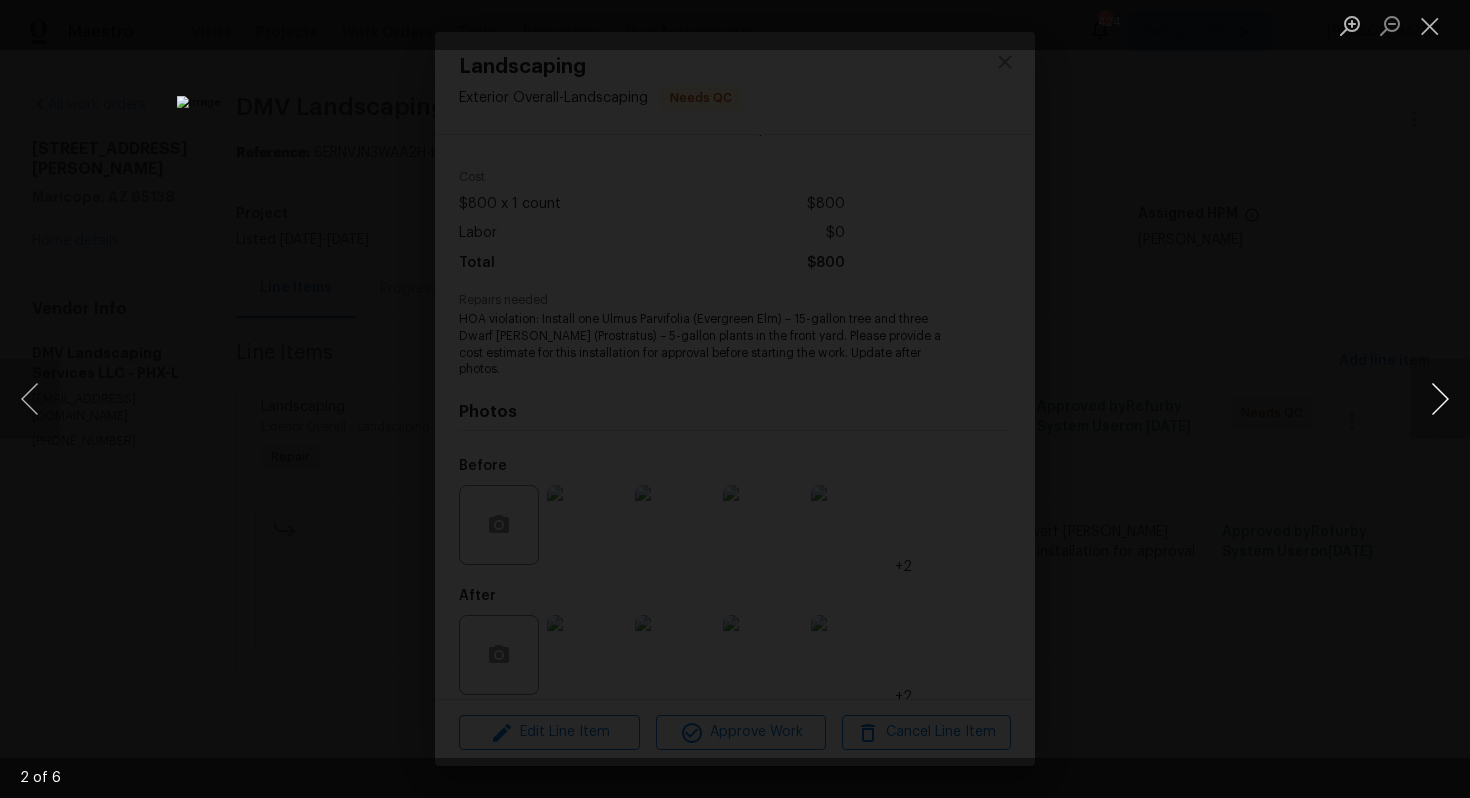 click at bounding box center [1440, 399] 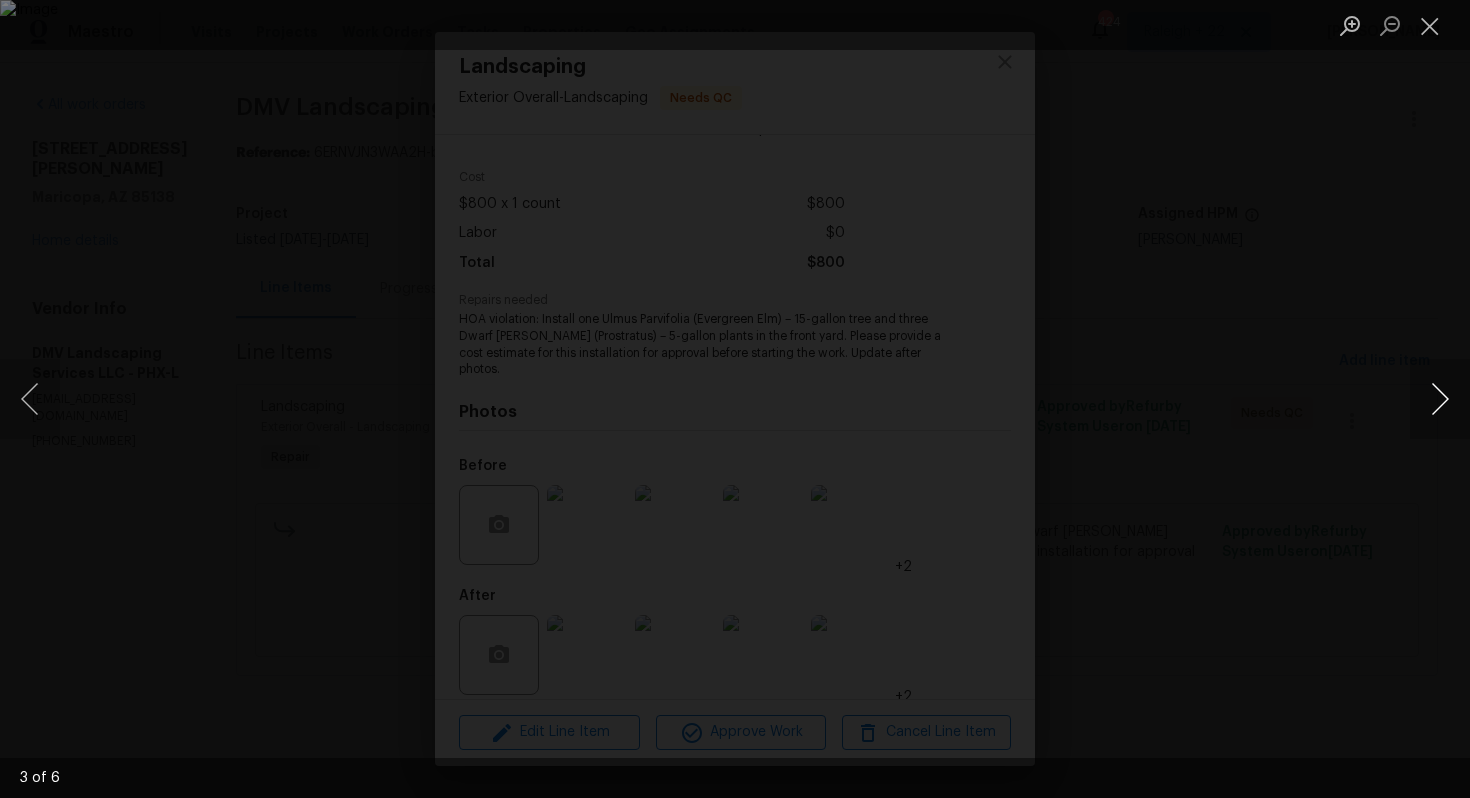 click at bounding box center [1440, 399] 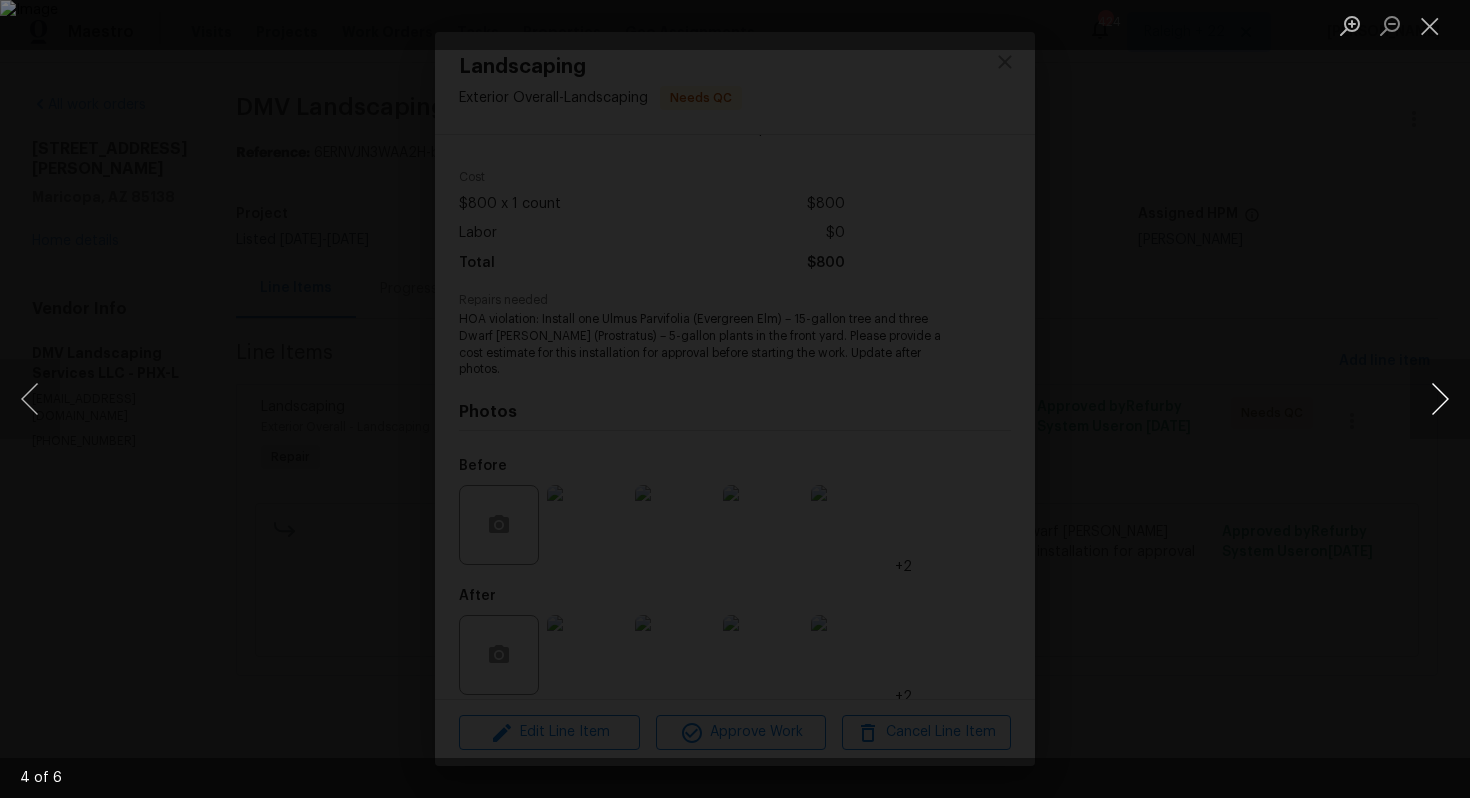 click at bounding box center (1440, 399) 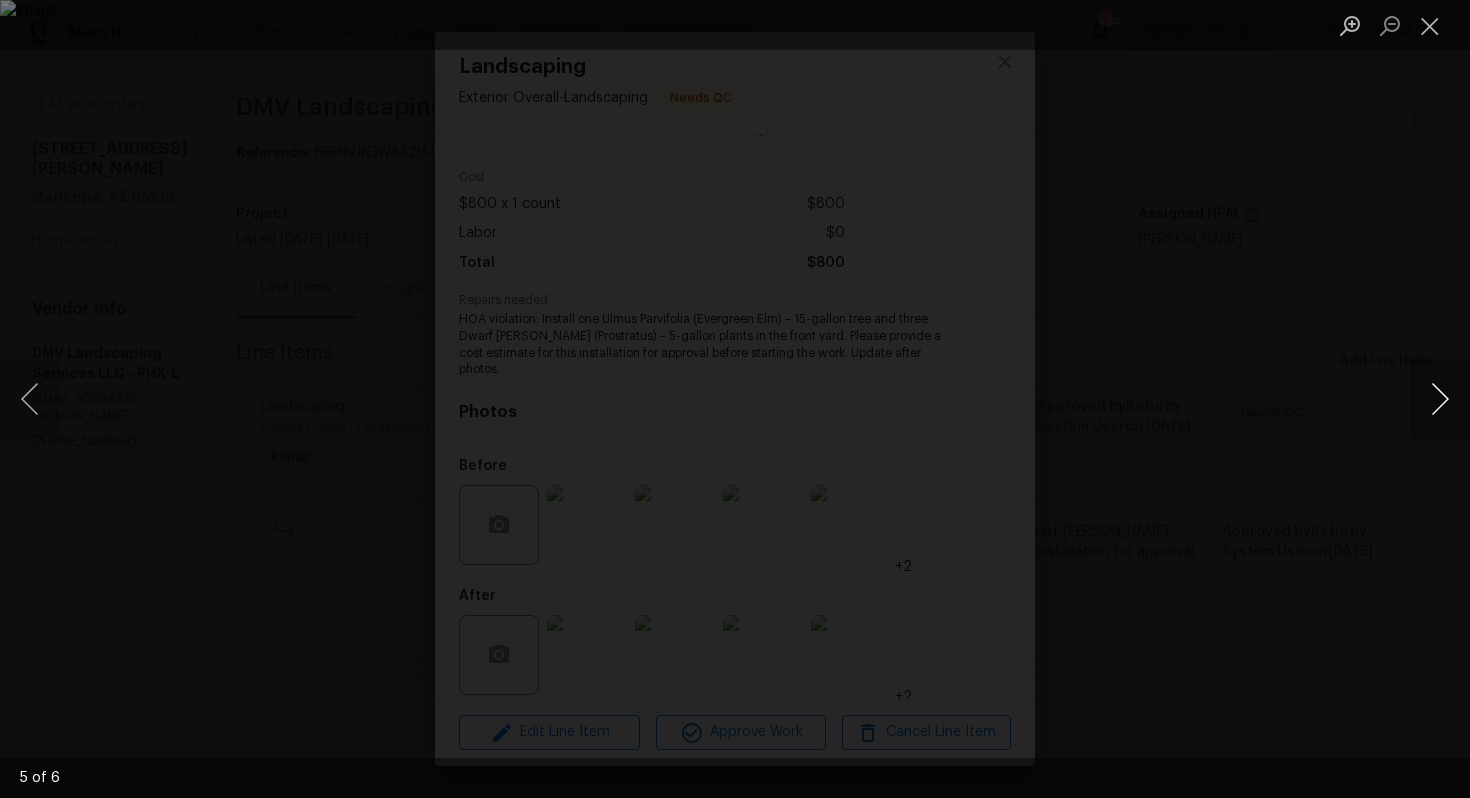 click at bounding box center (1440, 399) 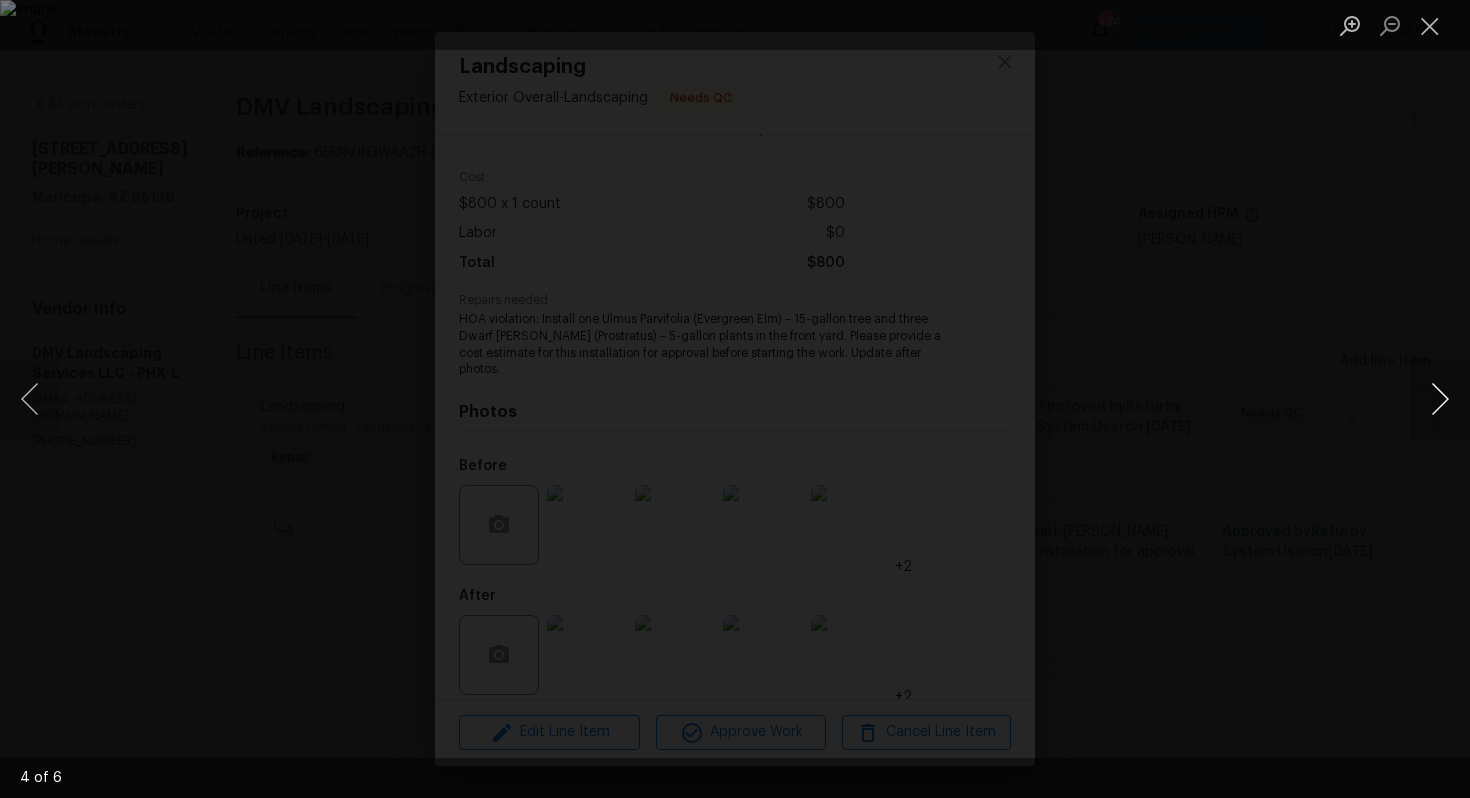 click at bounding box center (1440, 399) 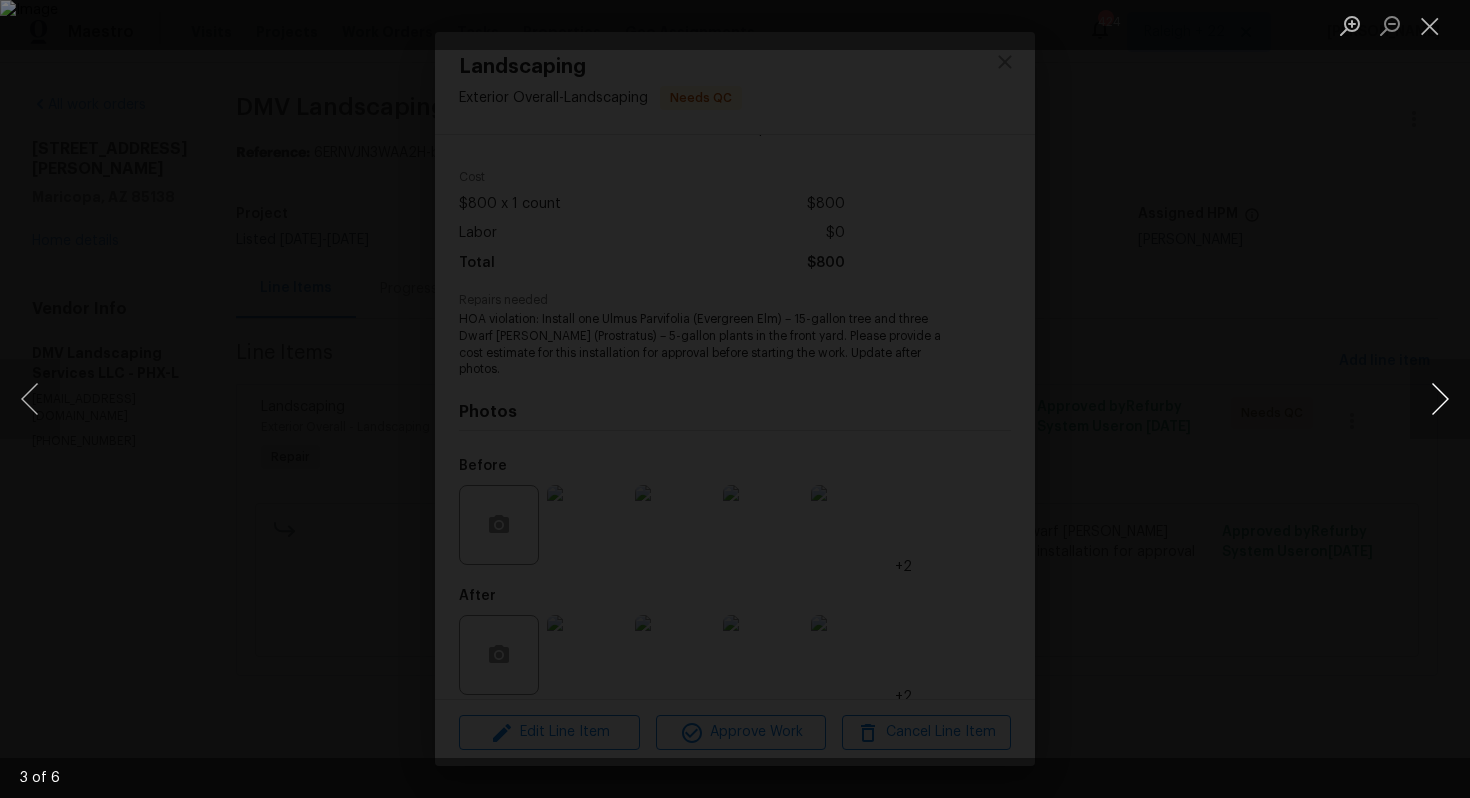 click at bounding box center (1440, 399) 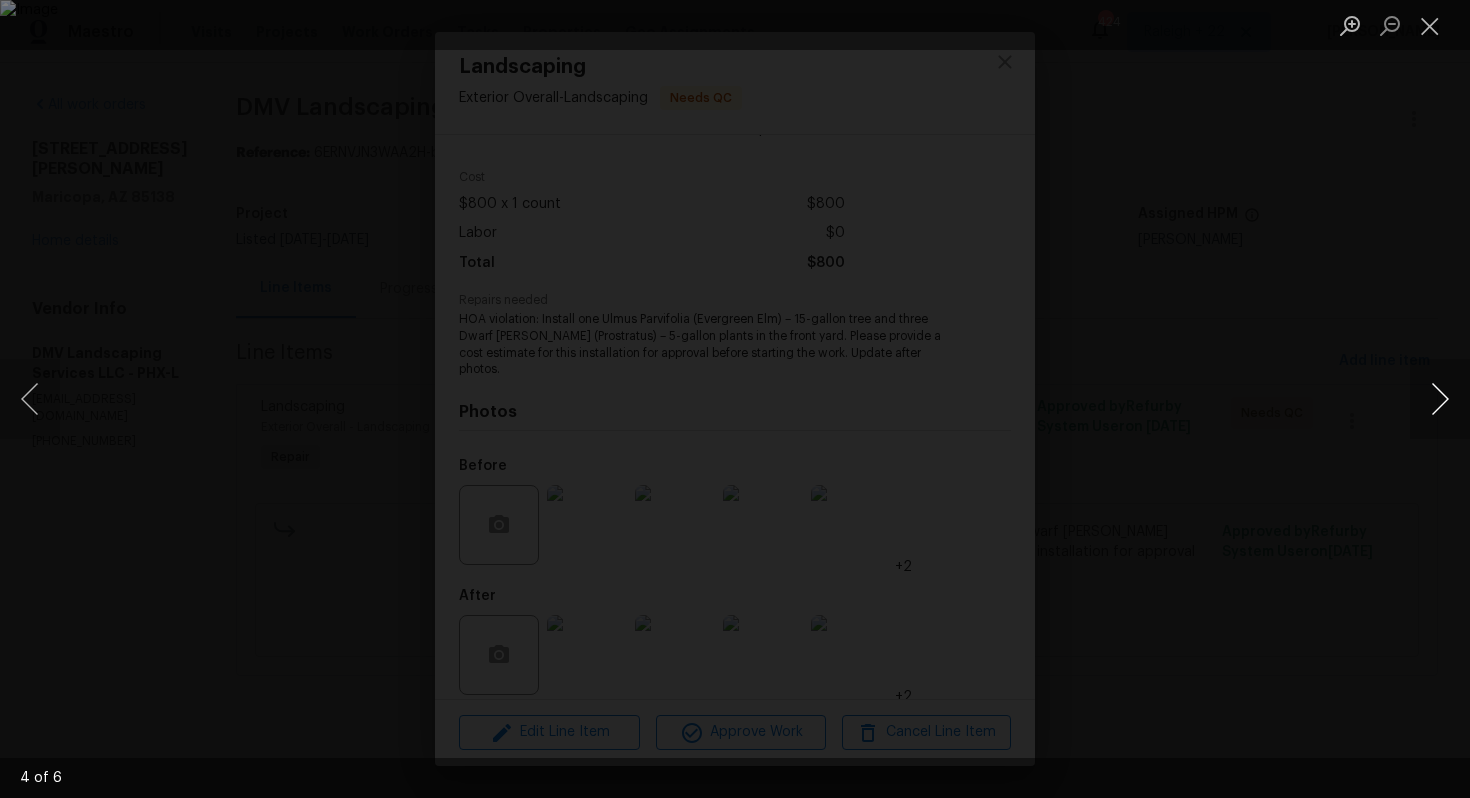click at bounding box center (1440, 399) 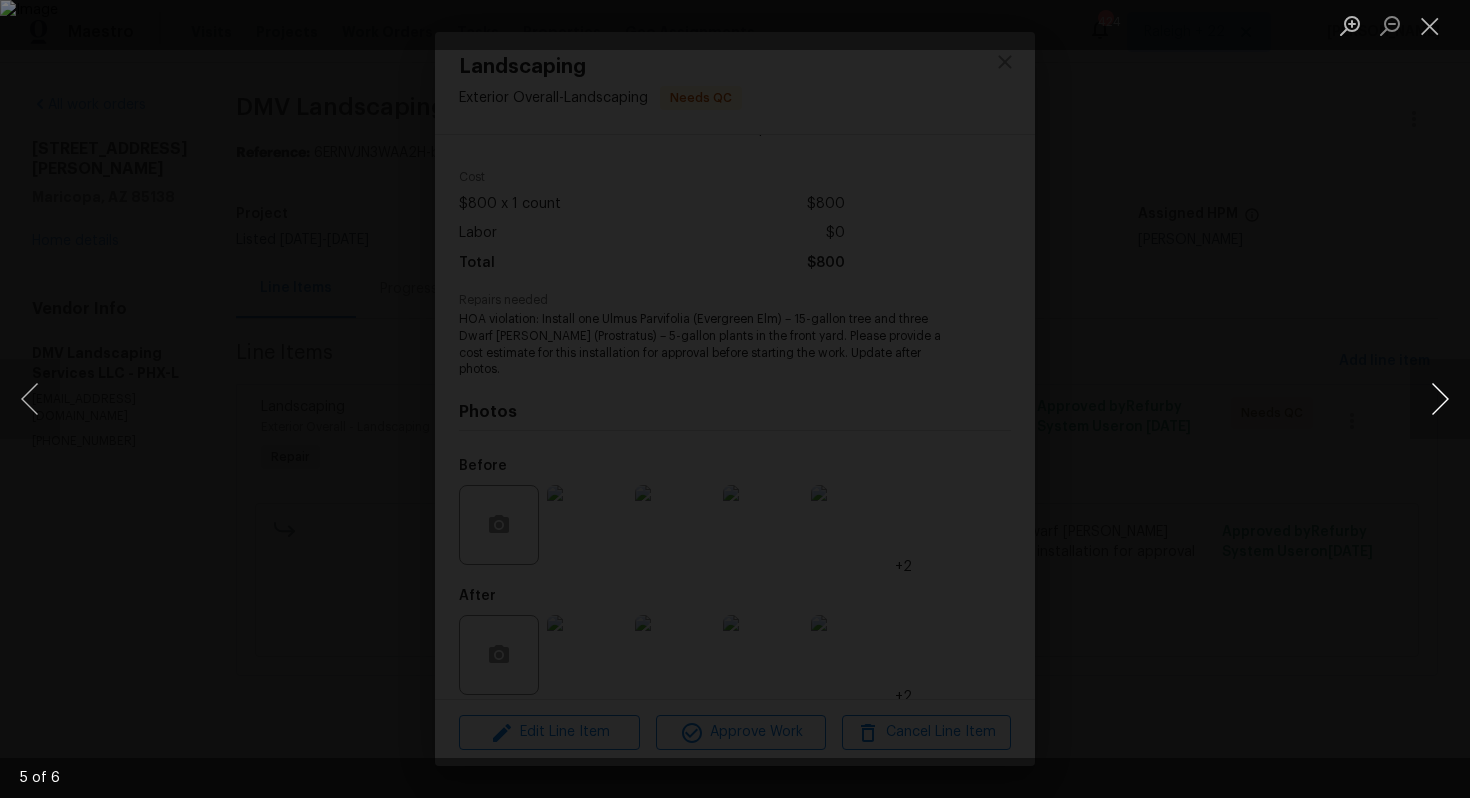 click at bounding box center [1440, 399] 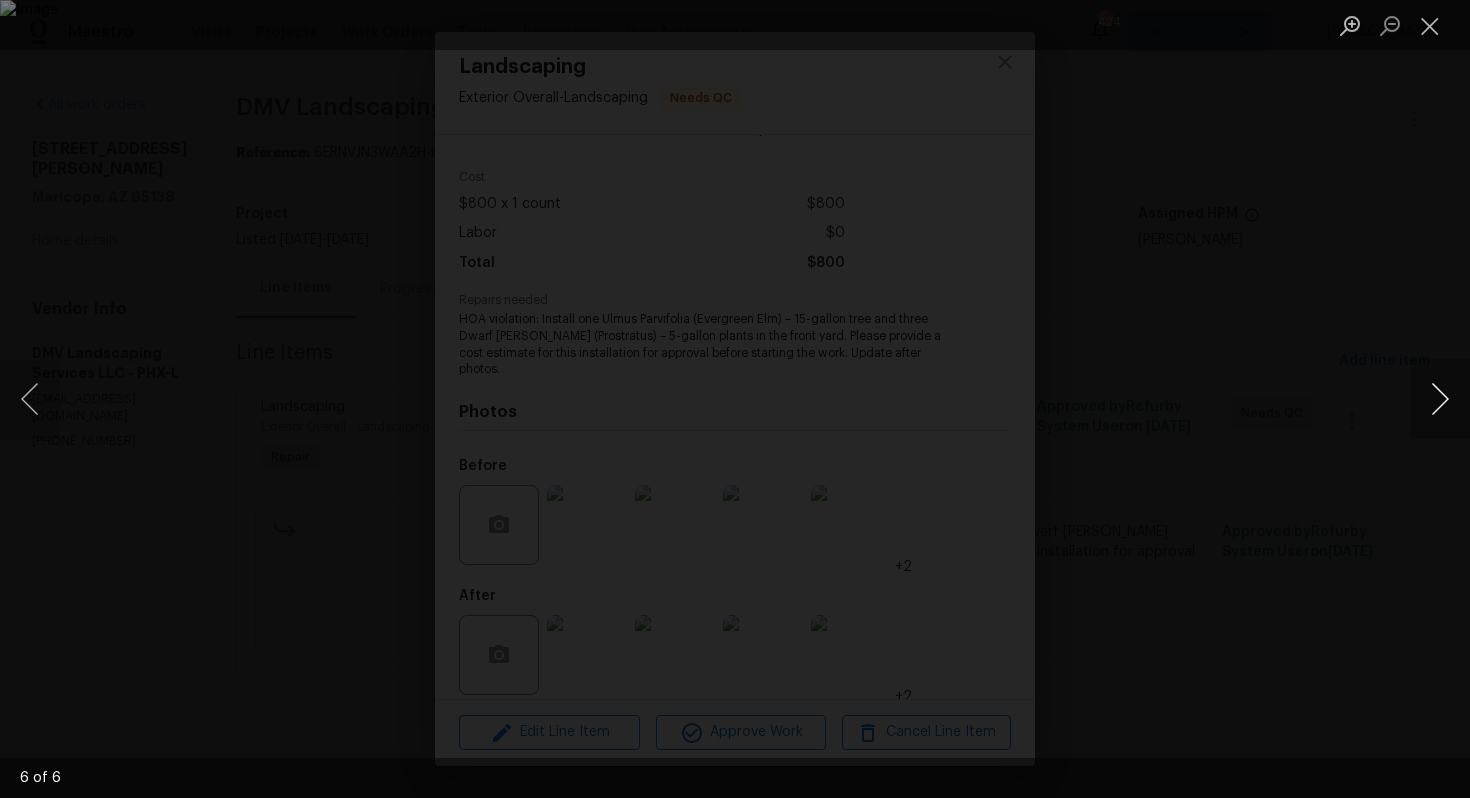 click at bounding box center [1440, 399] 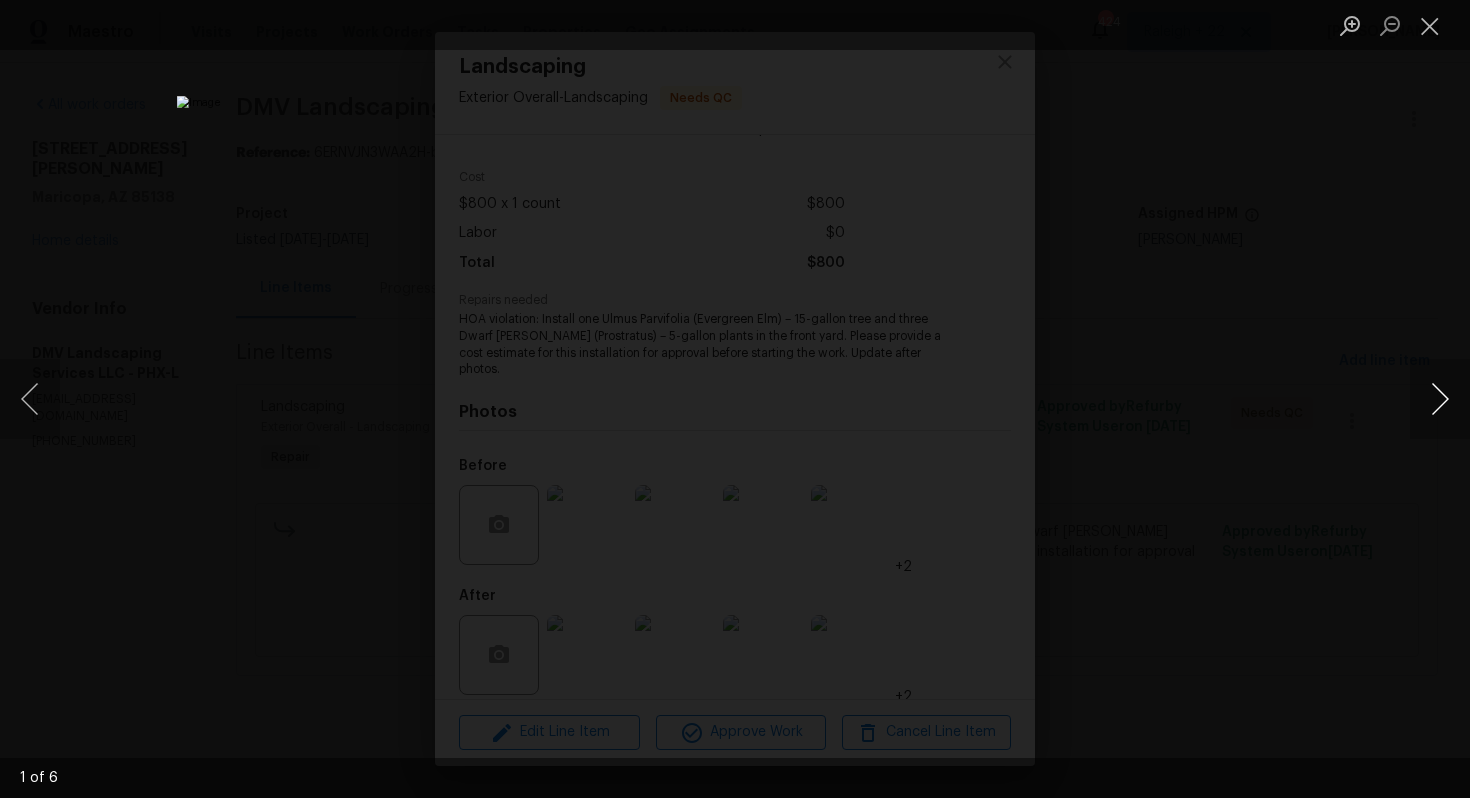 click at bounding box center (1440, 399) 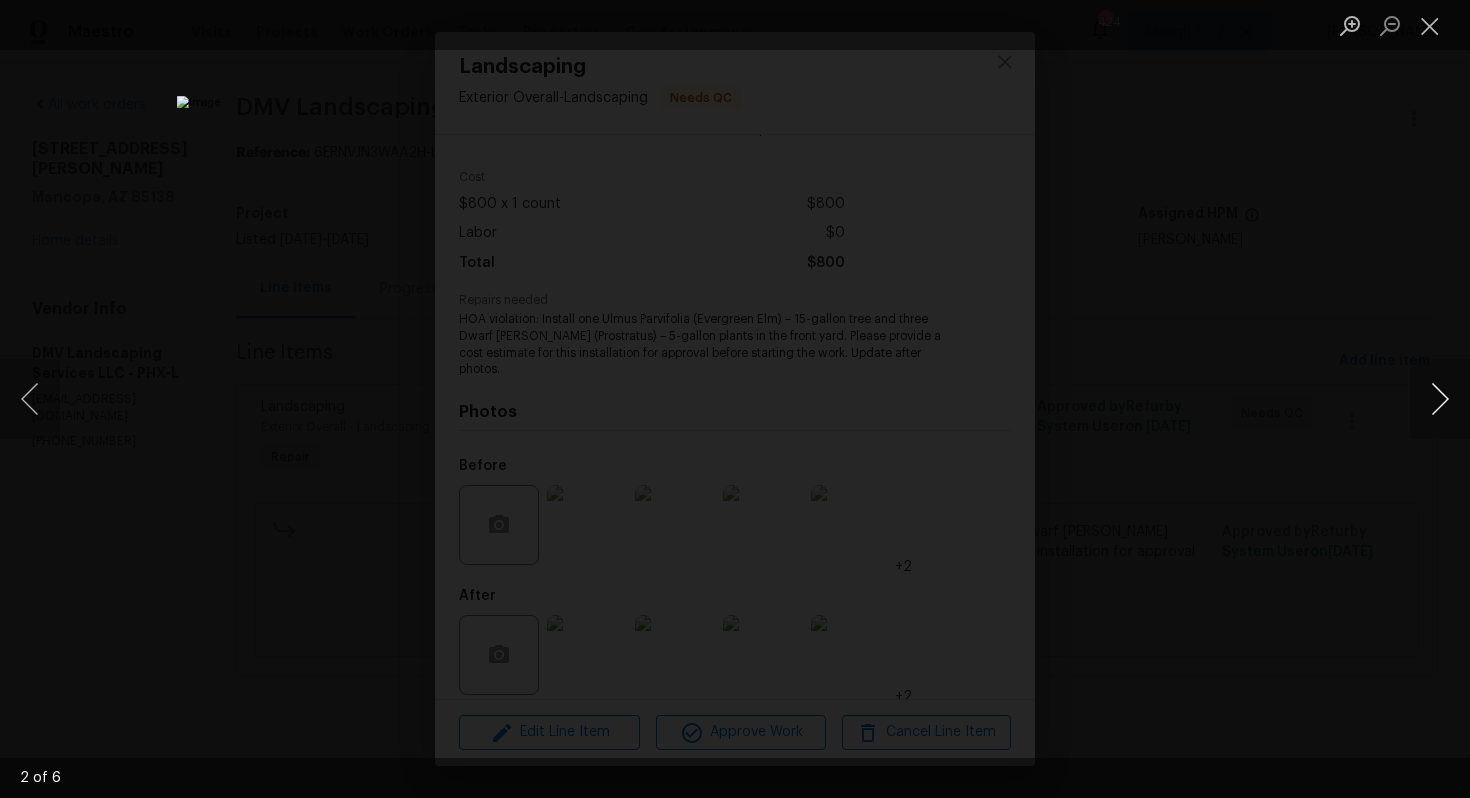 click at bounding box center [1440, 399] 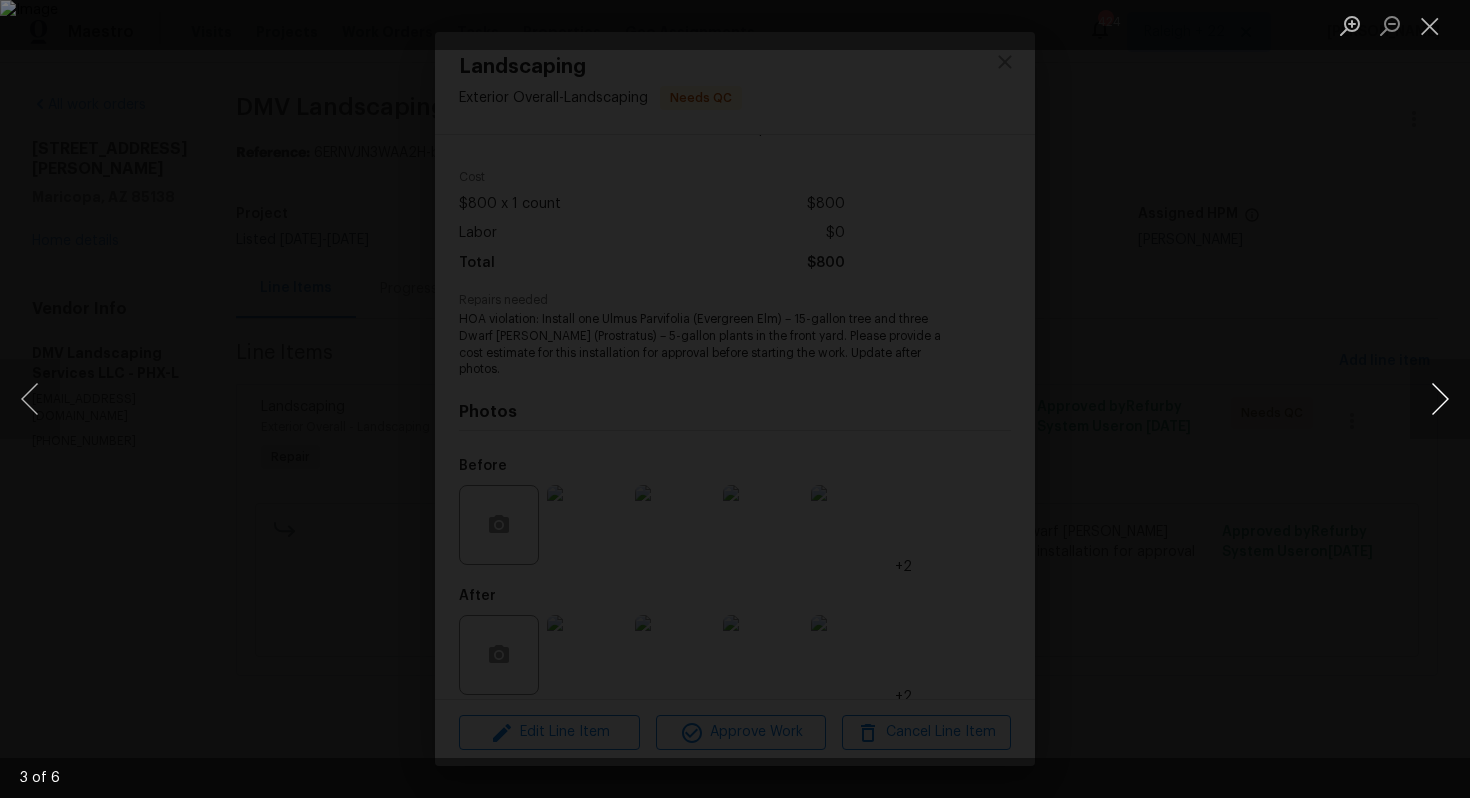 click at bounding box center (1440, 399) 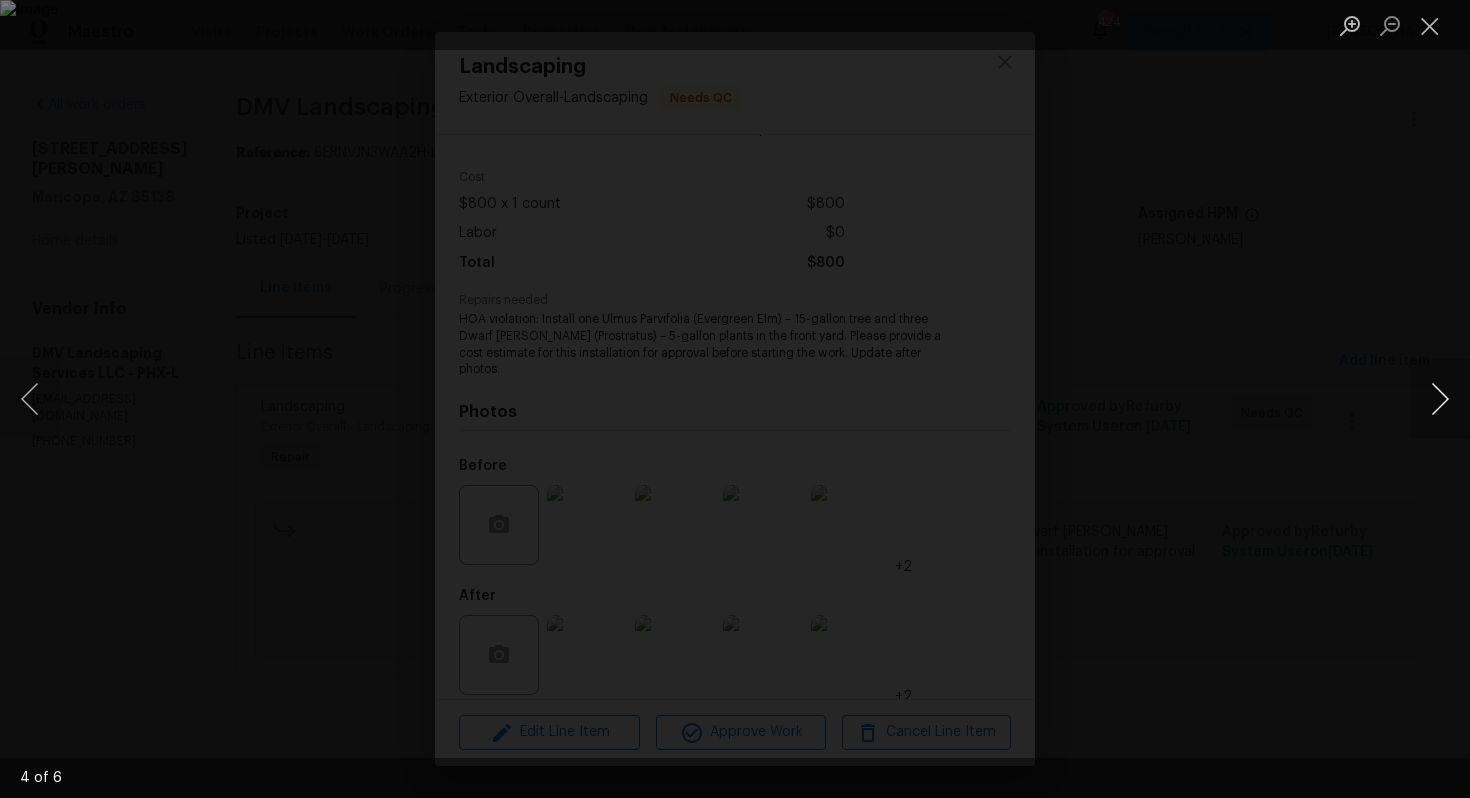 click at bounding box center (1440, 399) 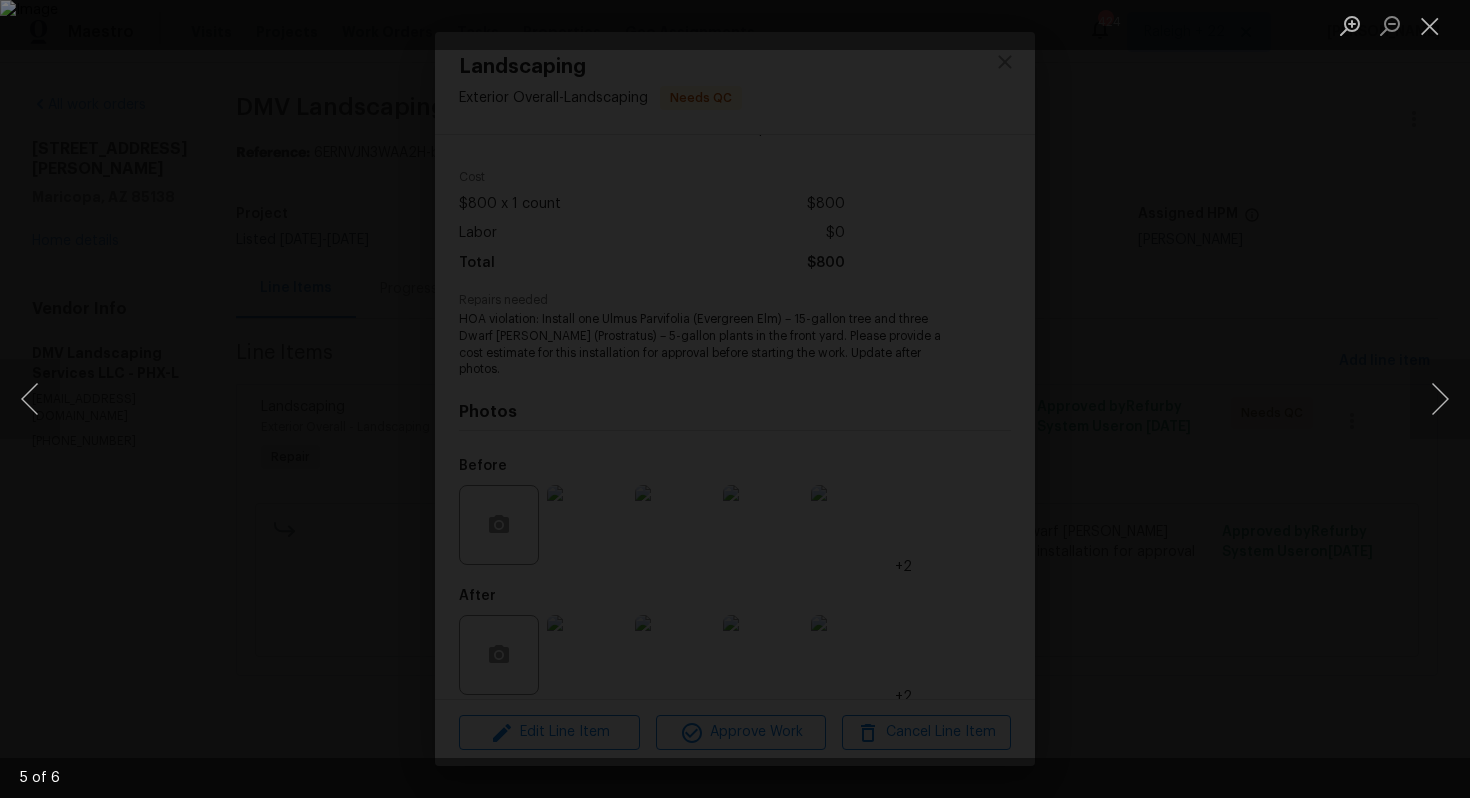 click at bounding box center (1430, 25) 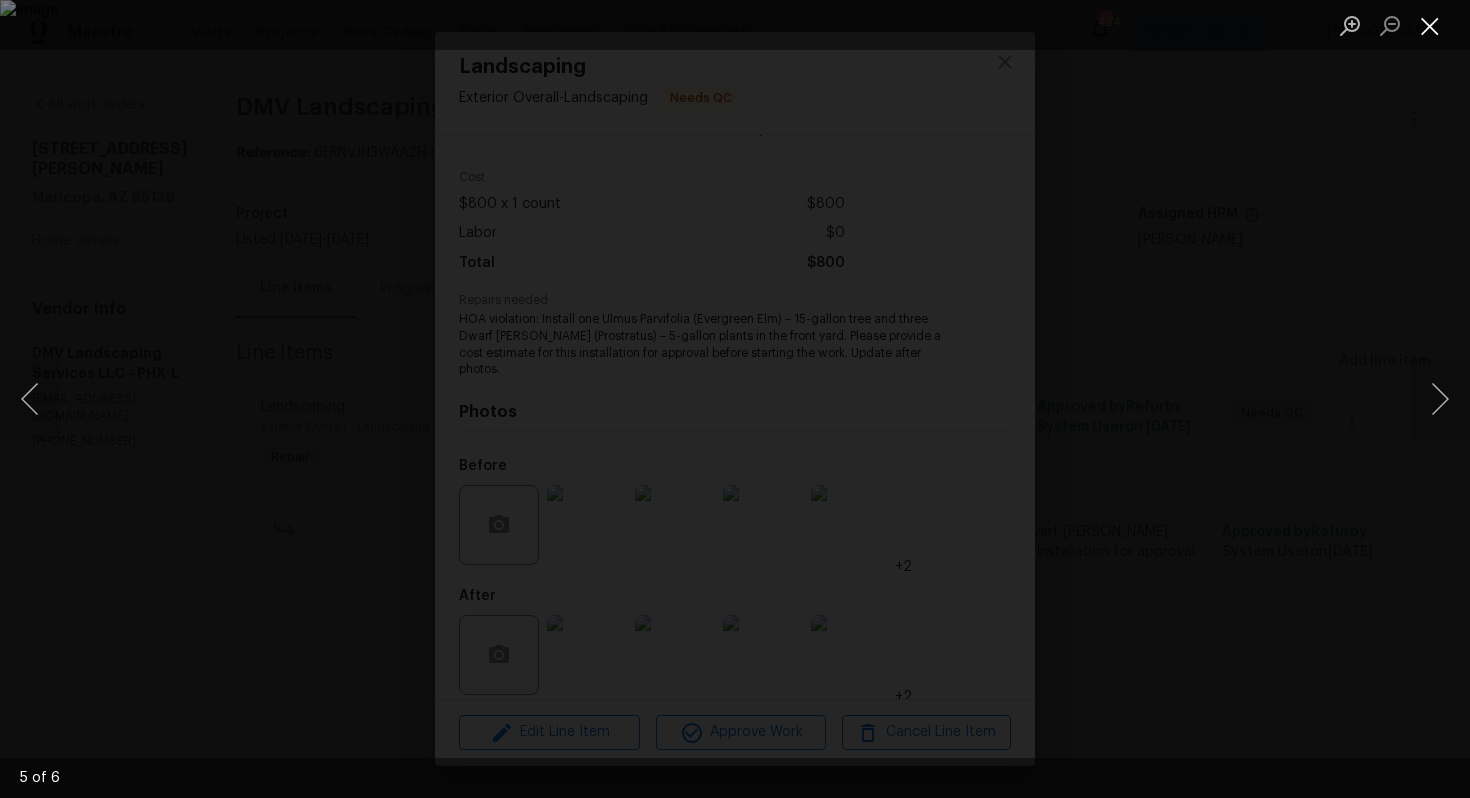 click at bounding box center [1430, 25] 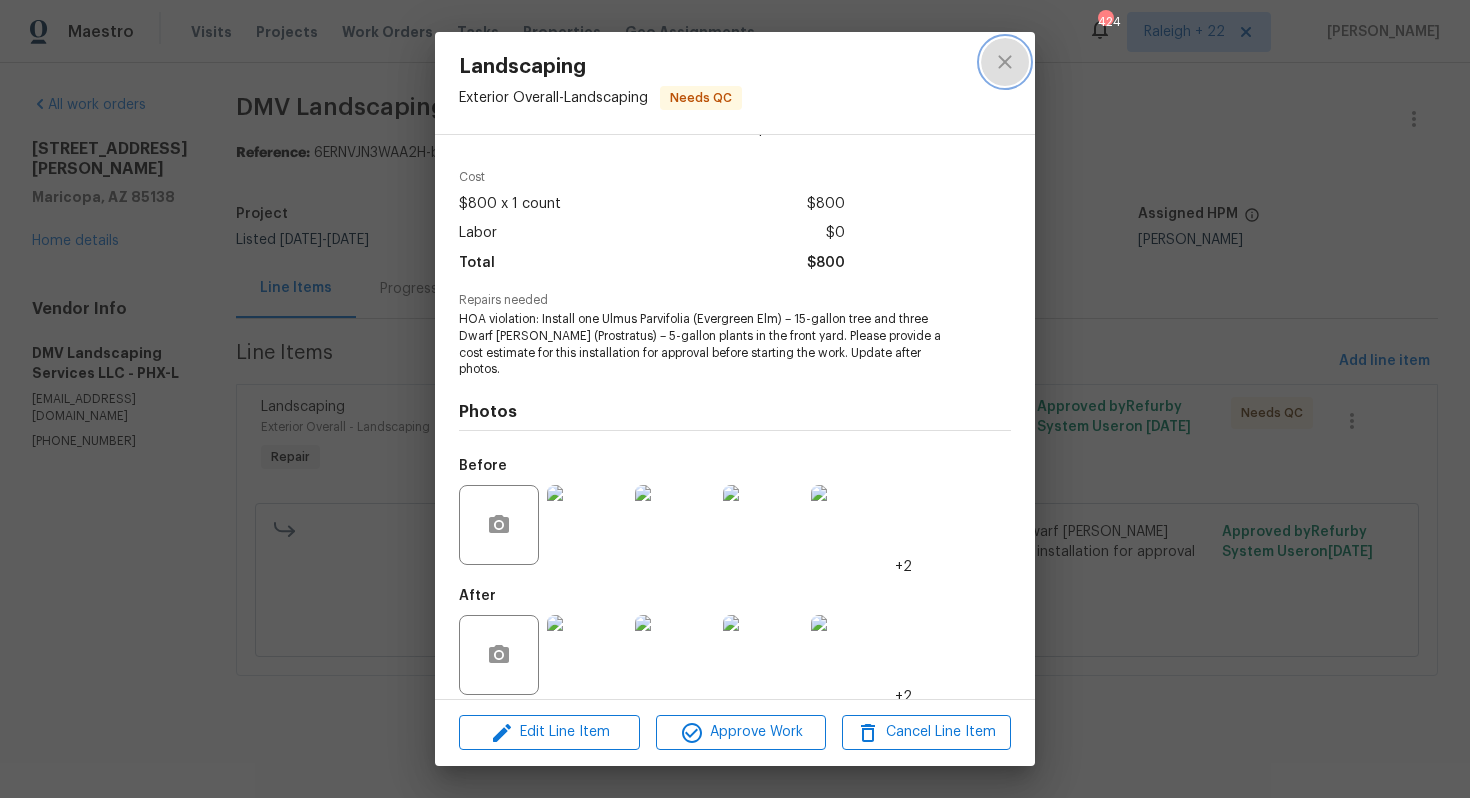 click 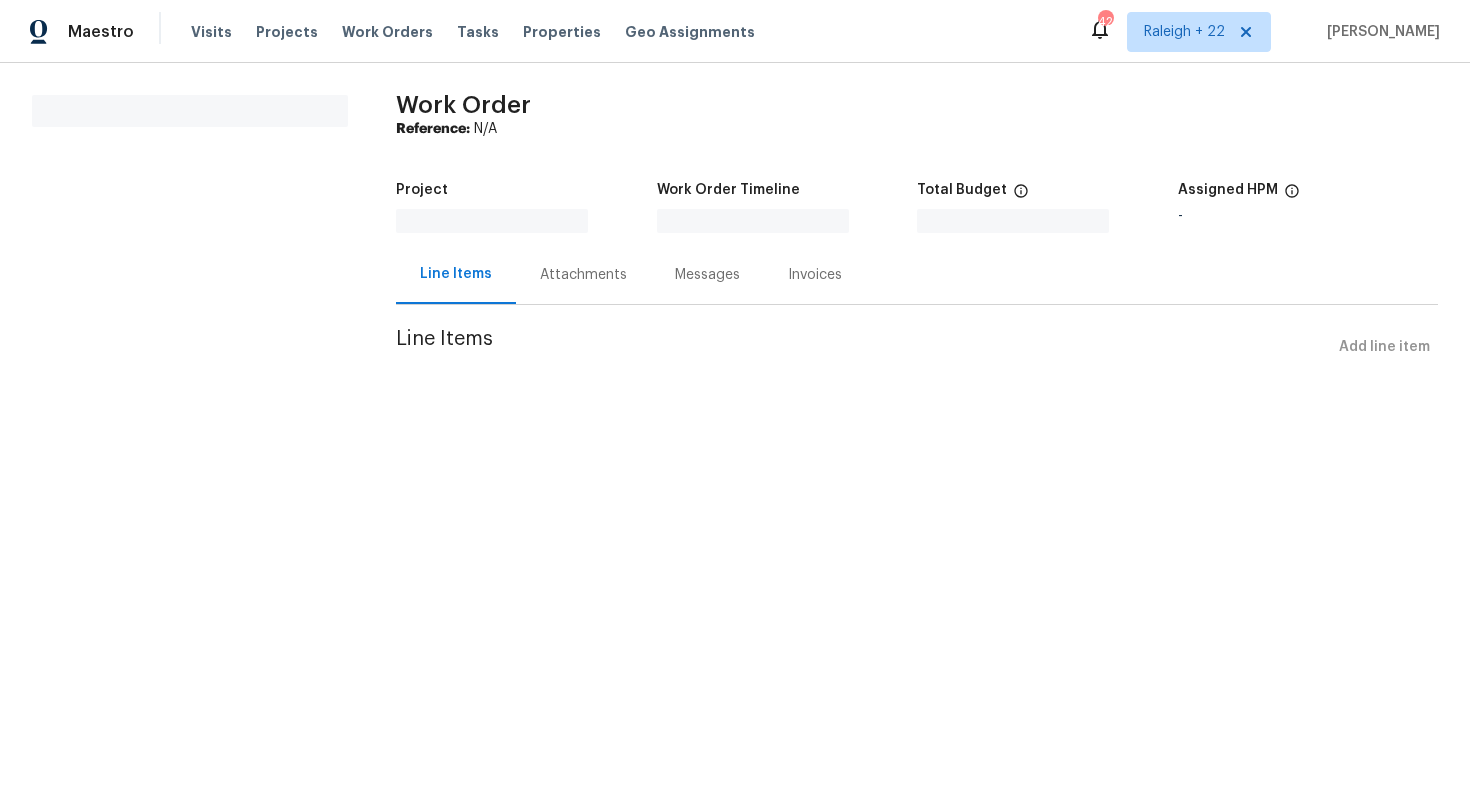scroll, scrollTop: 0, scrollLeft: 0, axis: both 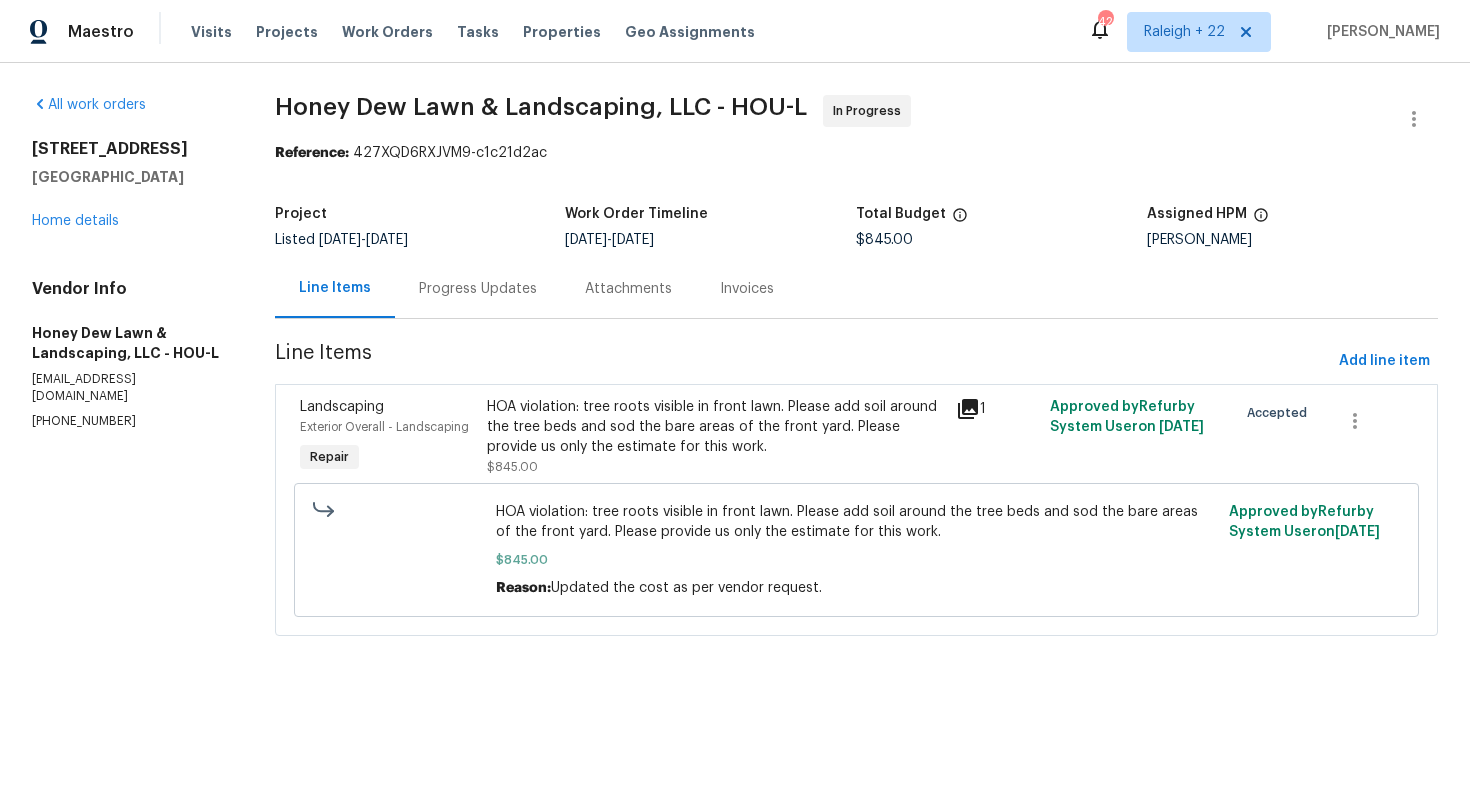 click on "Progress Updates" at bounding box center [478, 289] 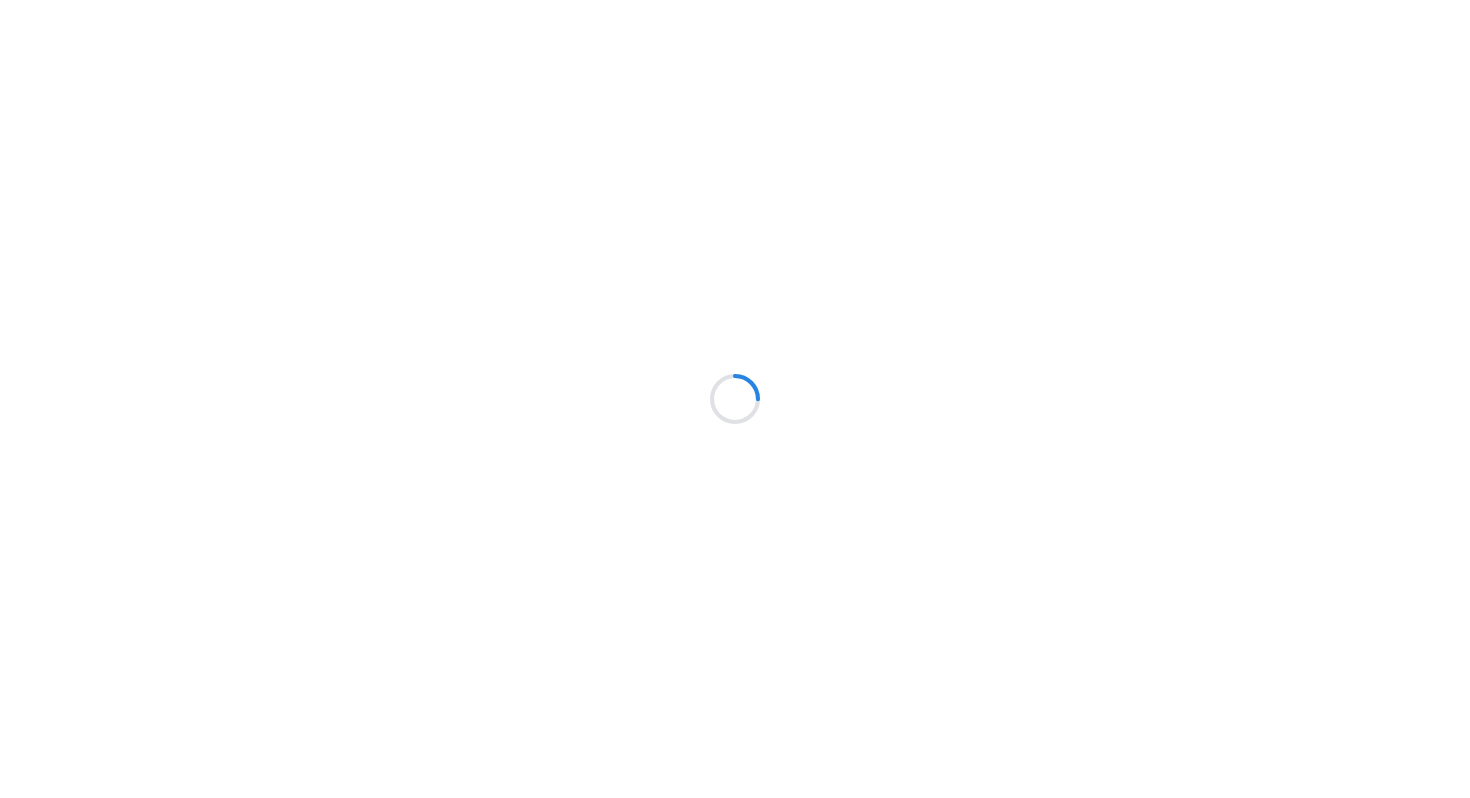 scroll, scrollTop: 0, scrollLeft: 0, axis: both 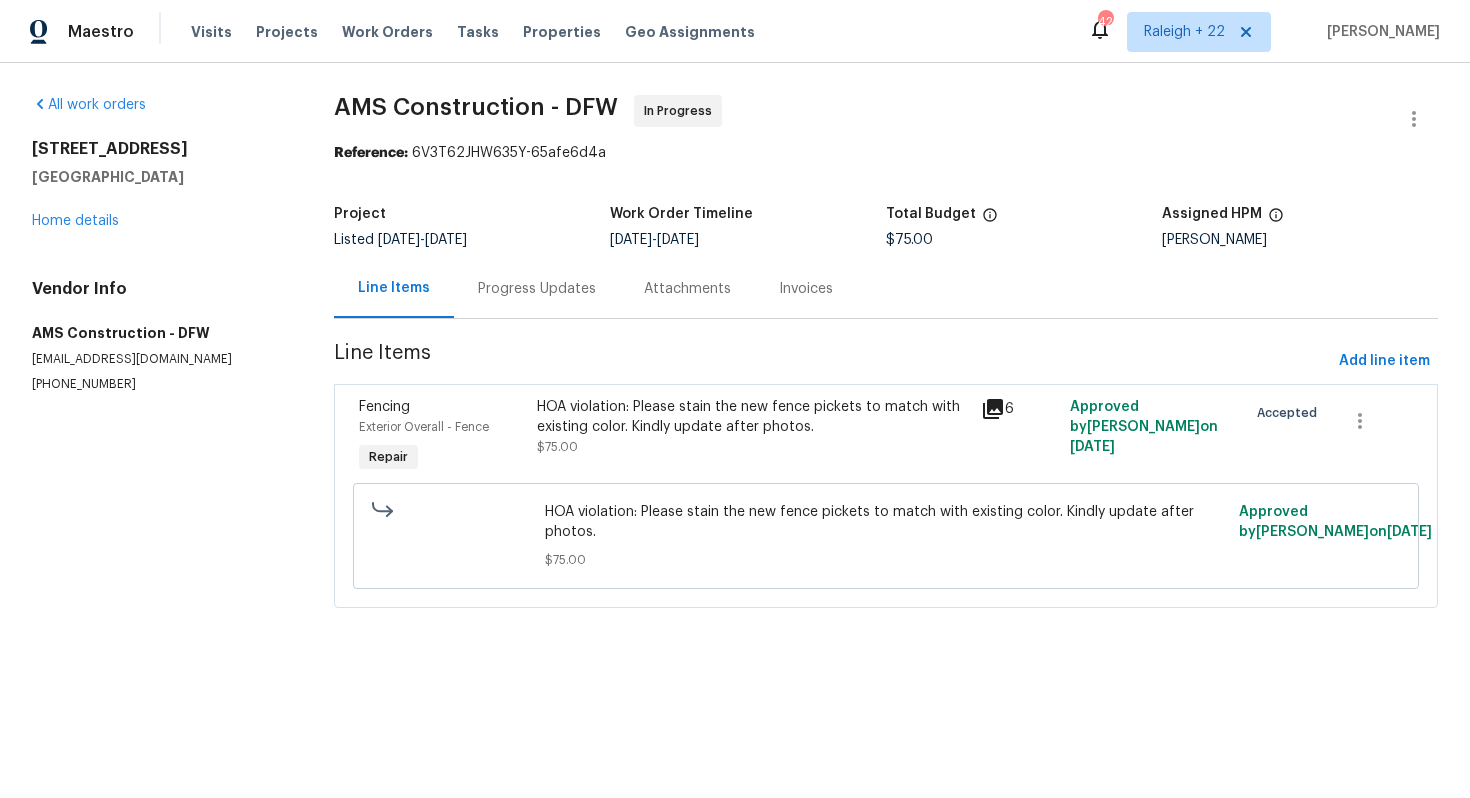 click on "Progress Updates" at bounding box center [537, 289] 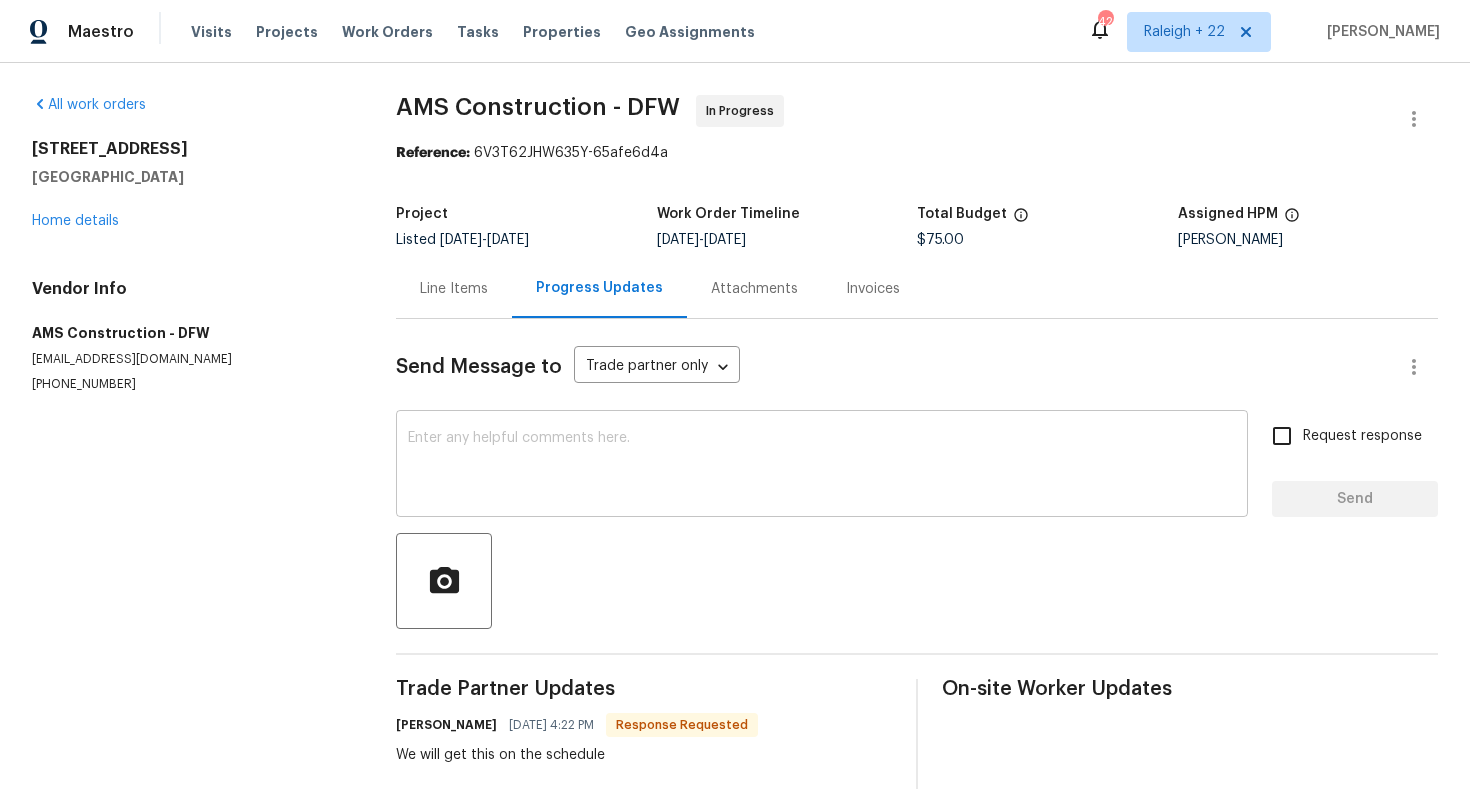click at bounding box center [822, 466] 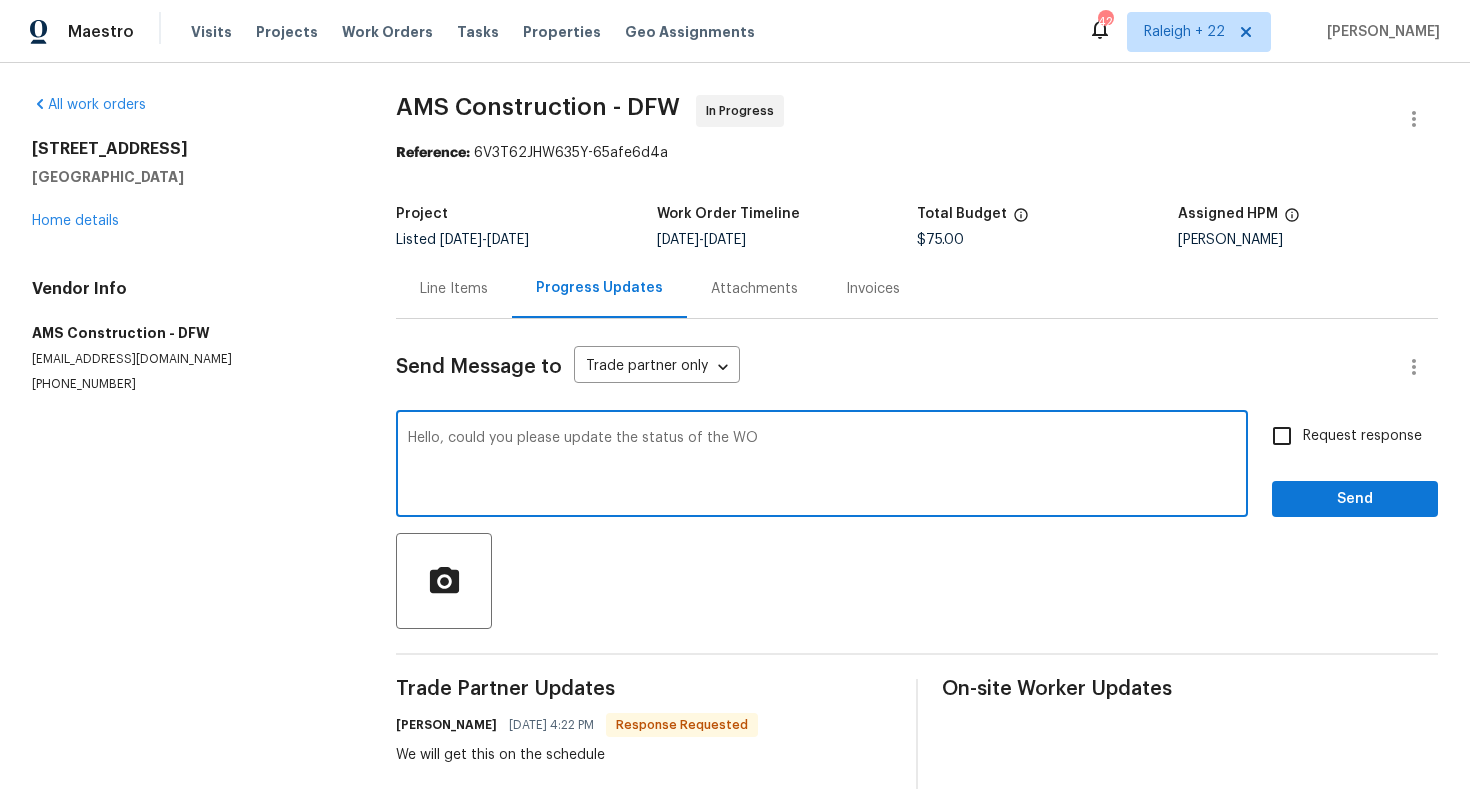 click on "Hello, could you please update the status of the WO" at bounding box center [822, 466] 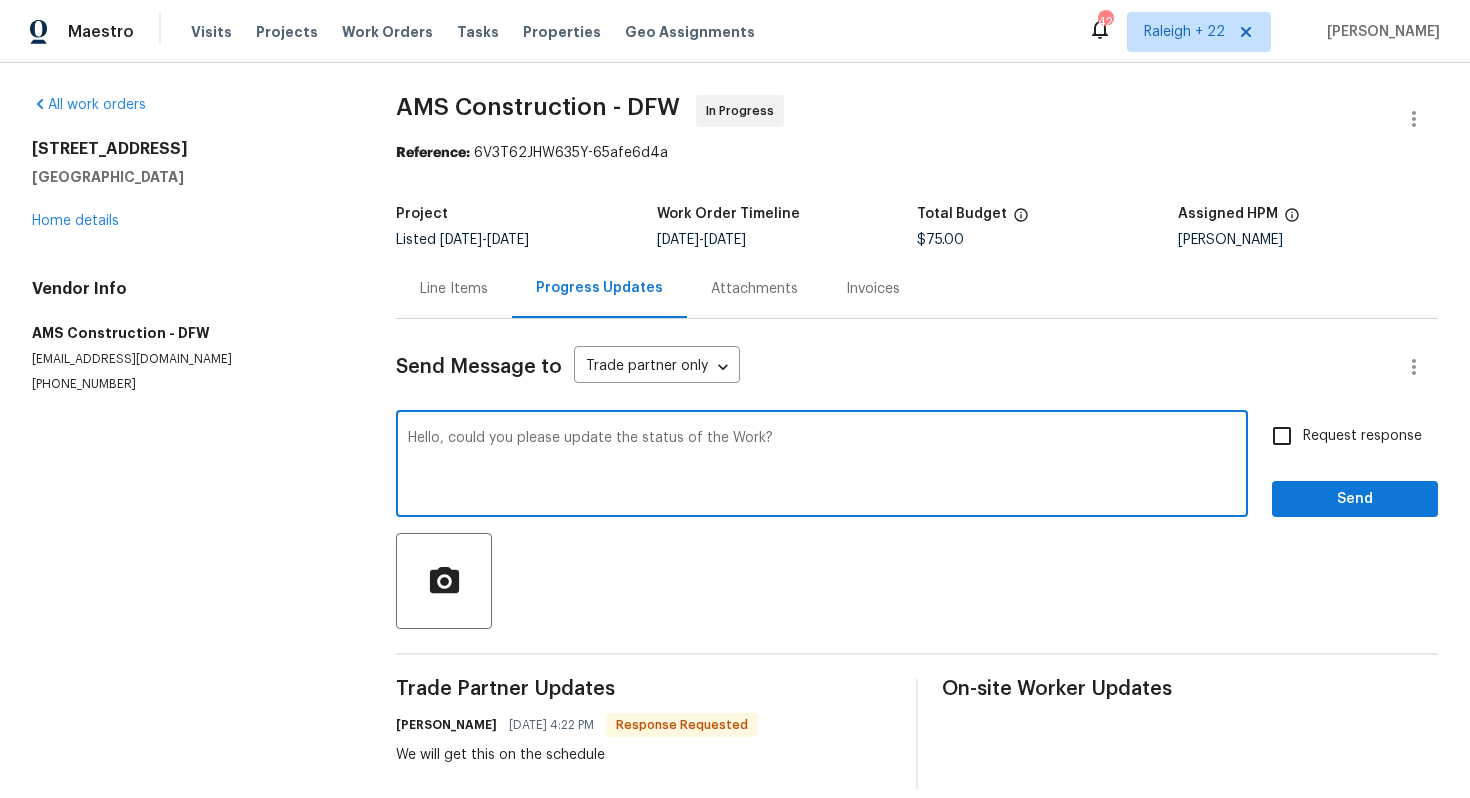 type on "Hello, could you please update the status of the Work?" 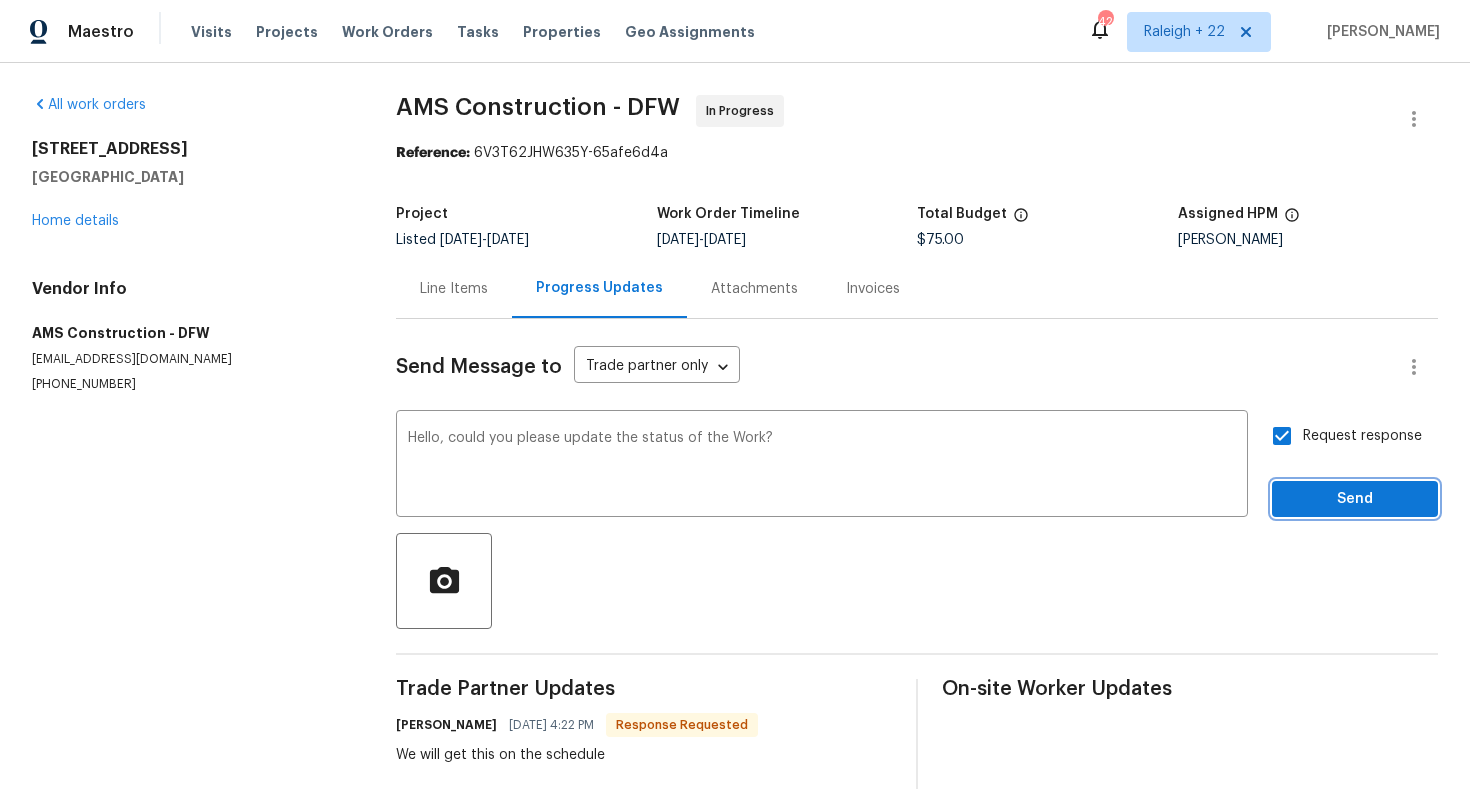 click on "Send" at bounding box center (1355, 499) 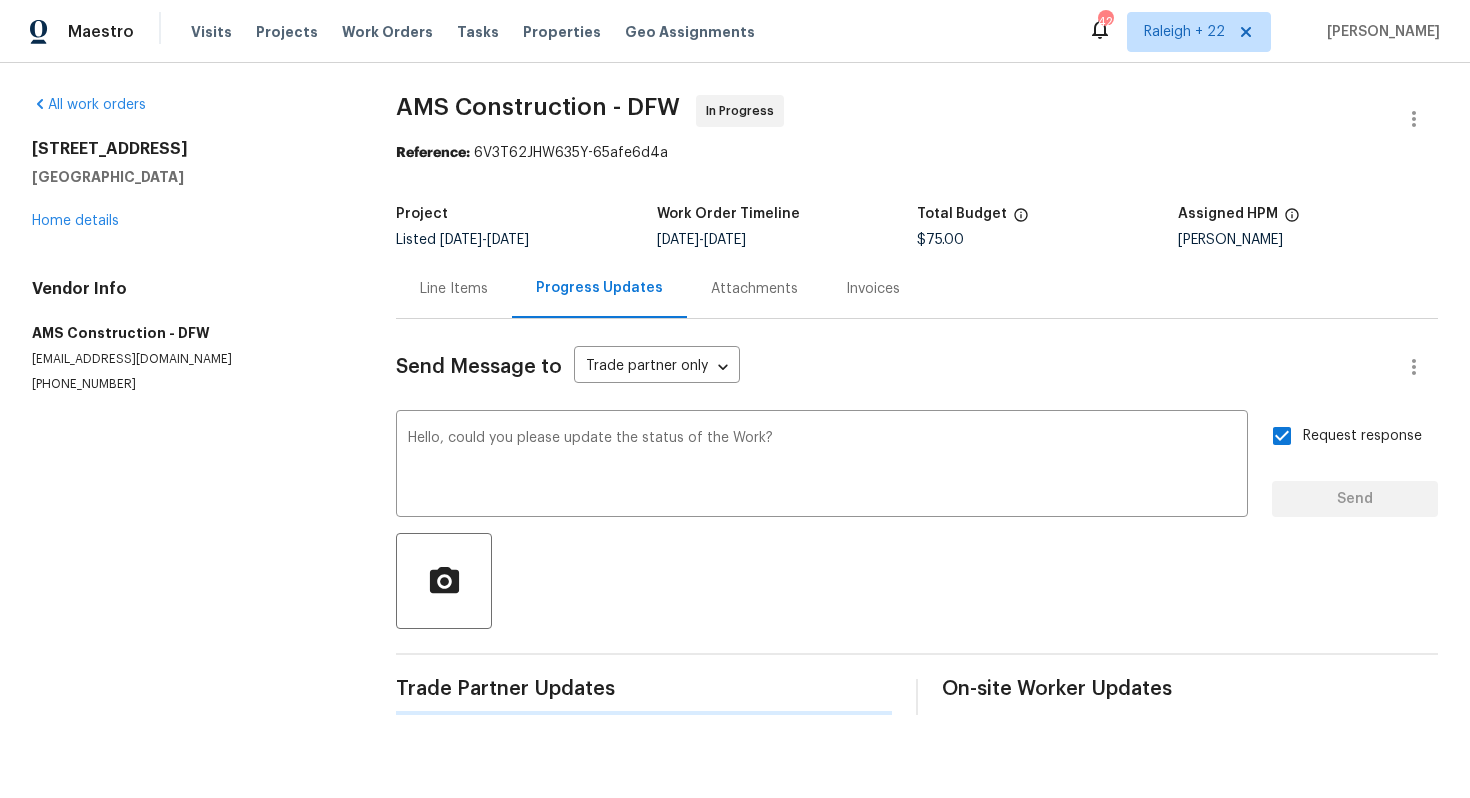 type 